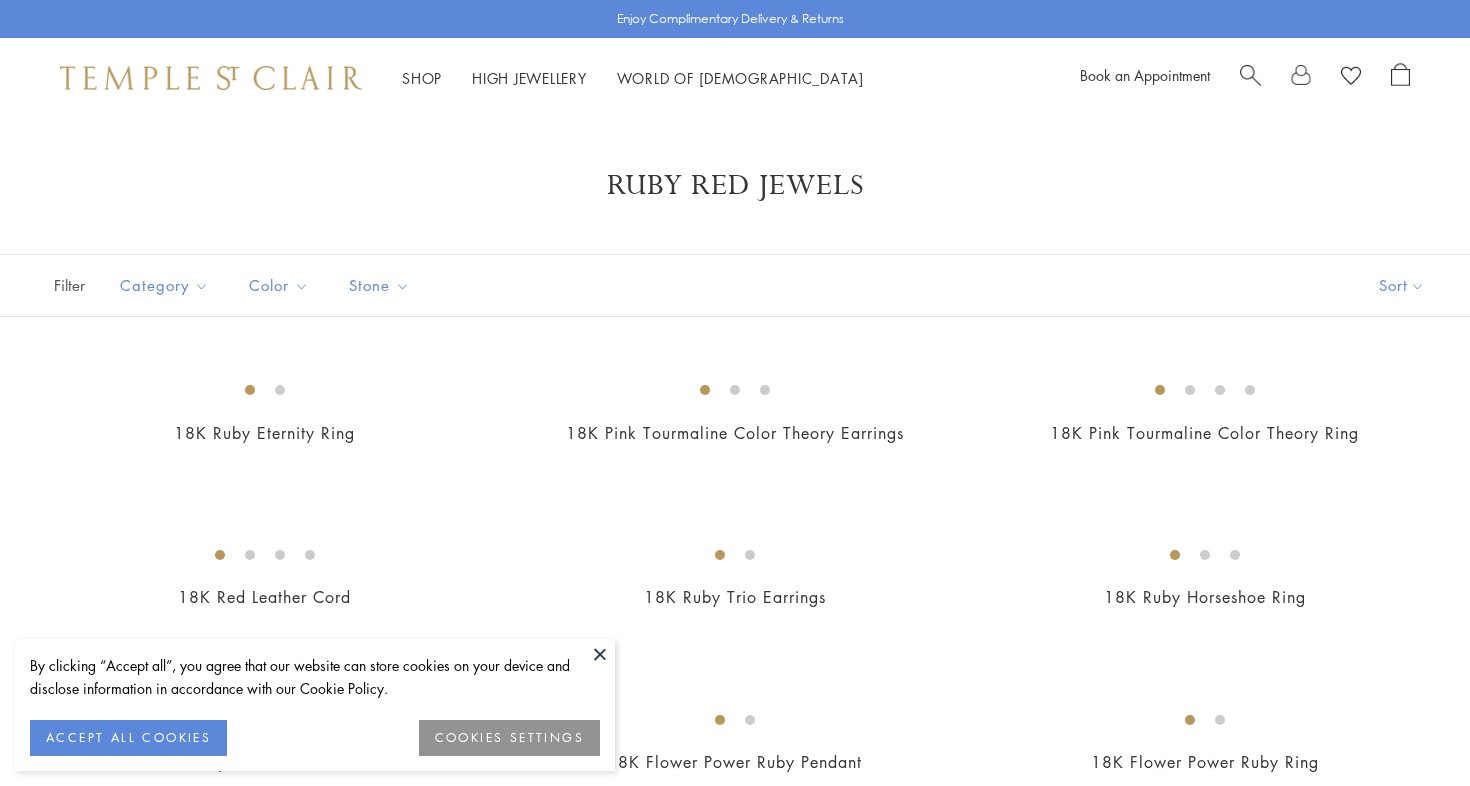 scroll, scrollTop: 0, scrollLeft: 0, axis: both 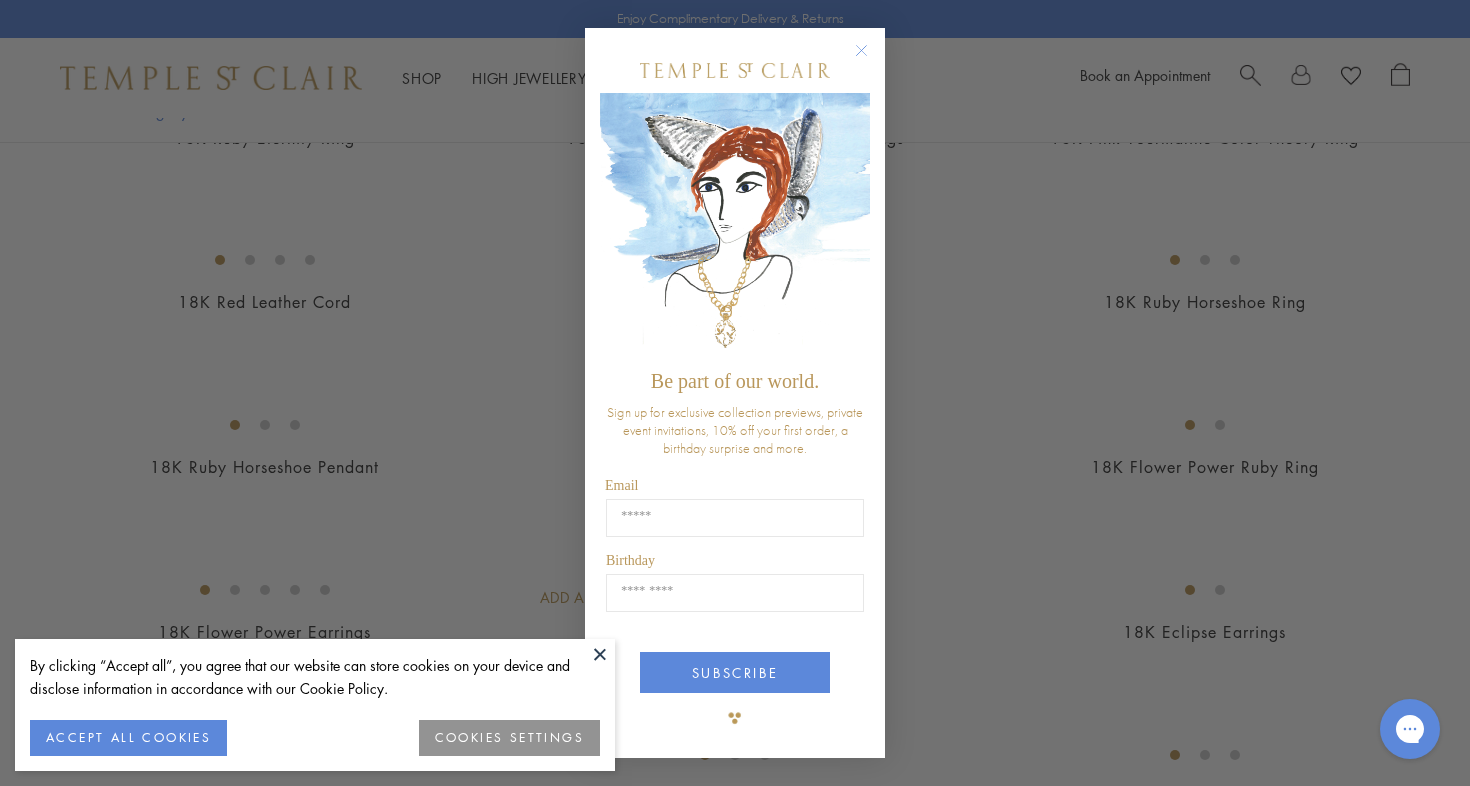 click on "COOKIES SETTINGS" at bounding box center [509, 738] 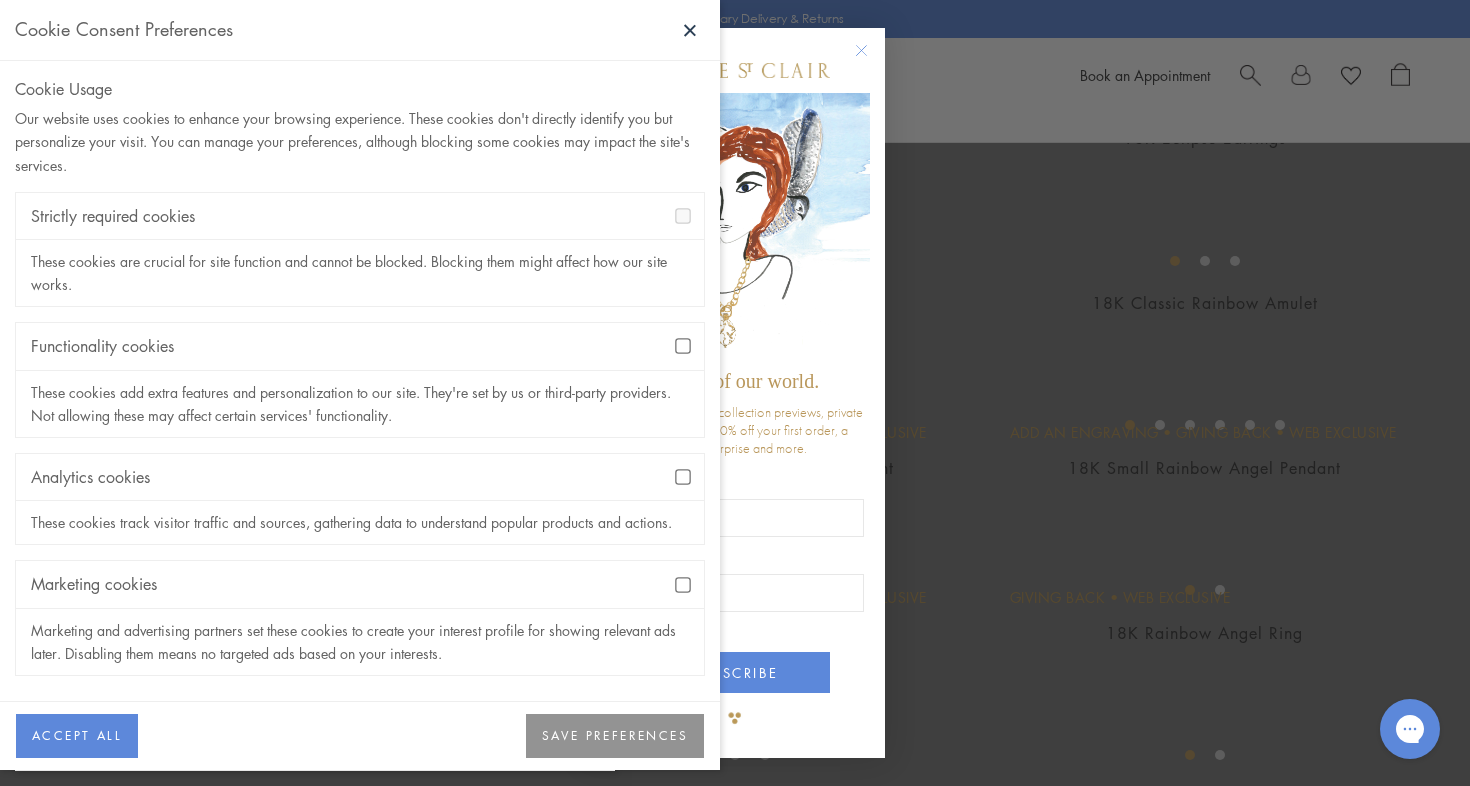 scroll, scrollTop: 792, scrollLeft: 0, axis: vertical 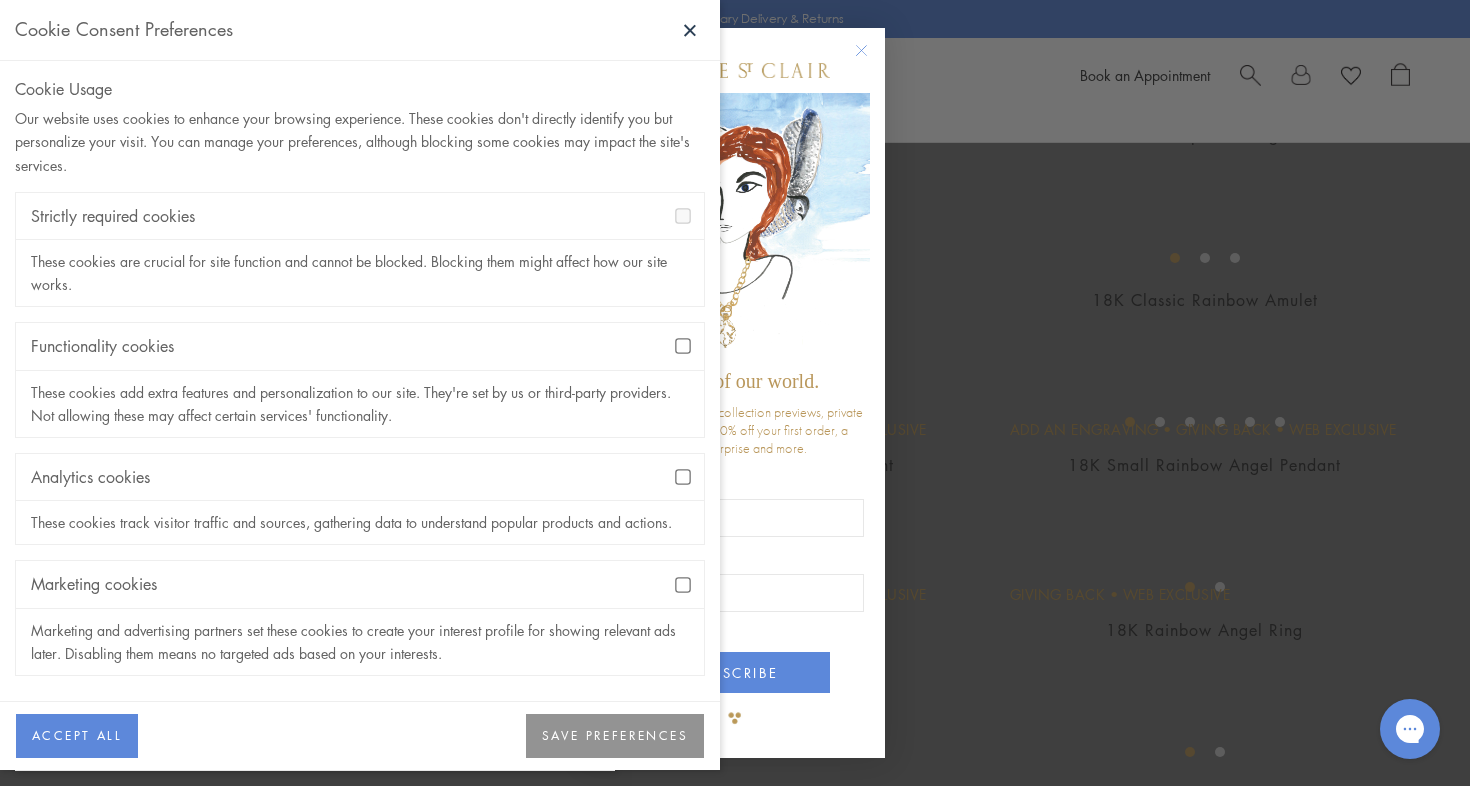 click on "SAVE PREFERENCES" at bounding box center [615, 736] 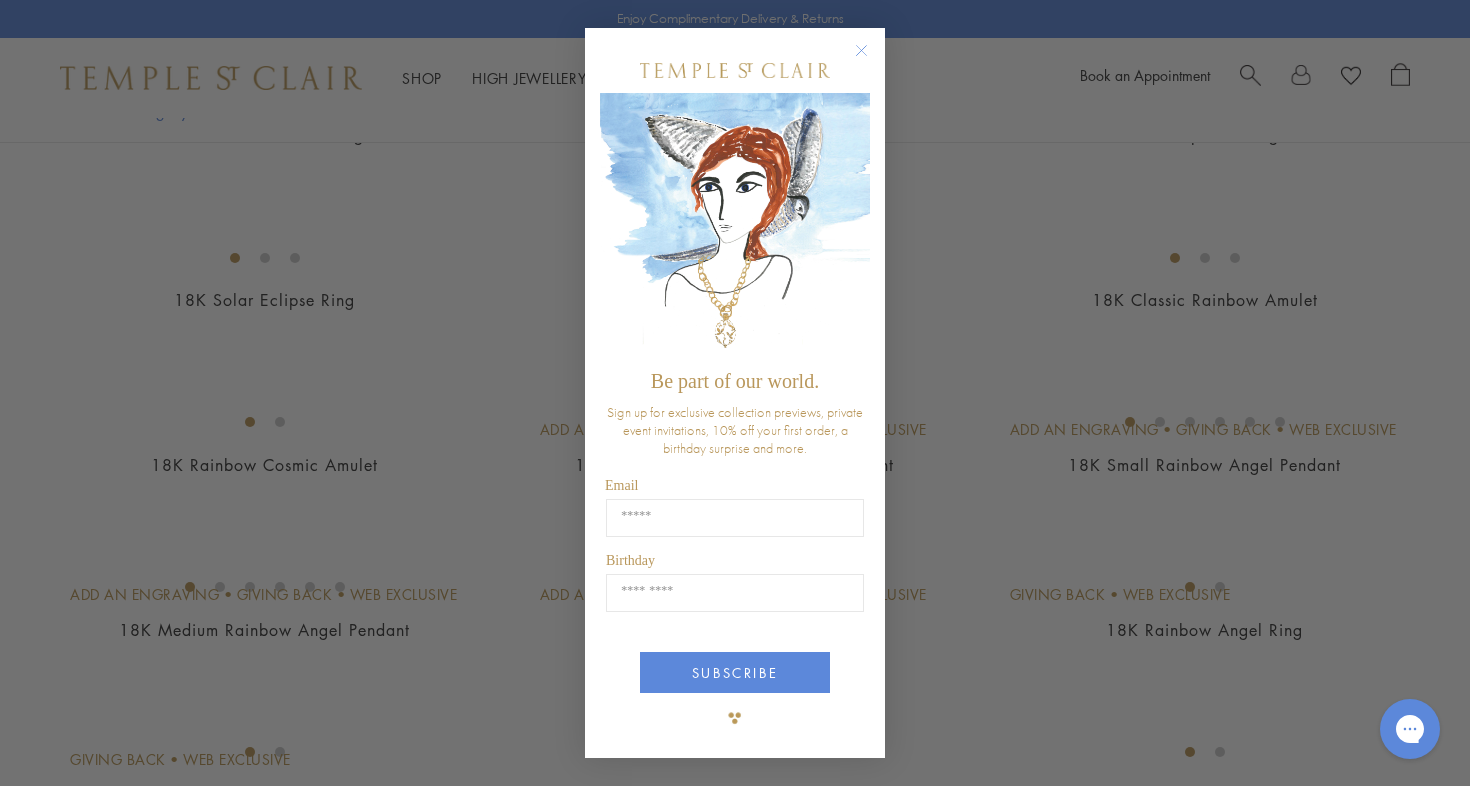 click 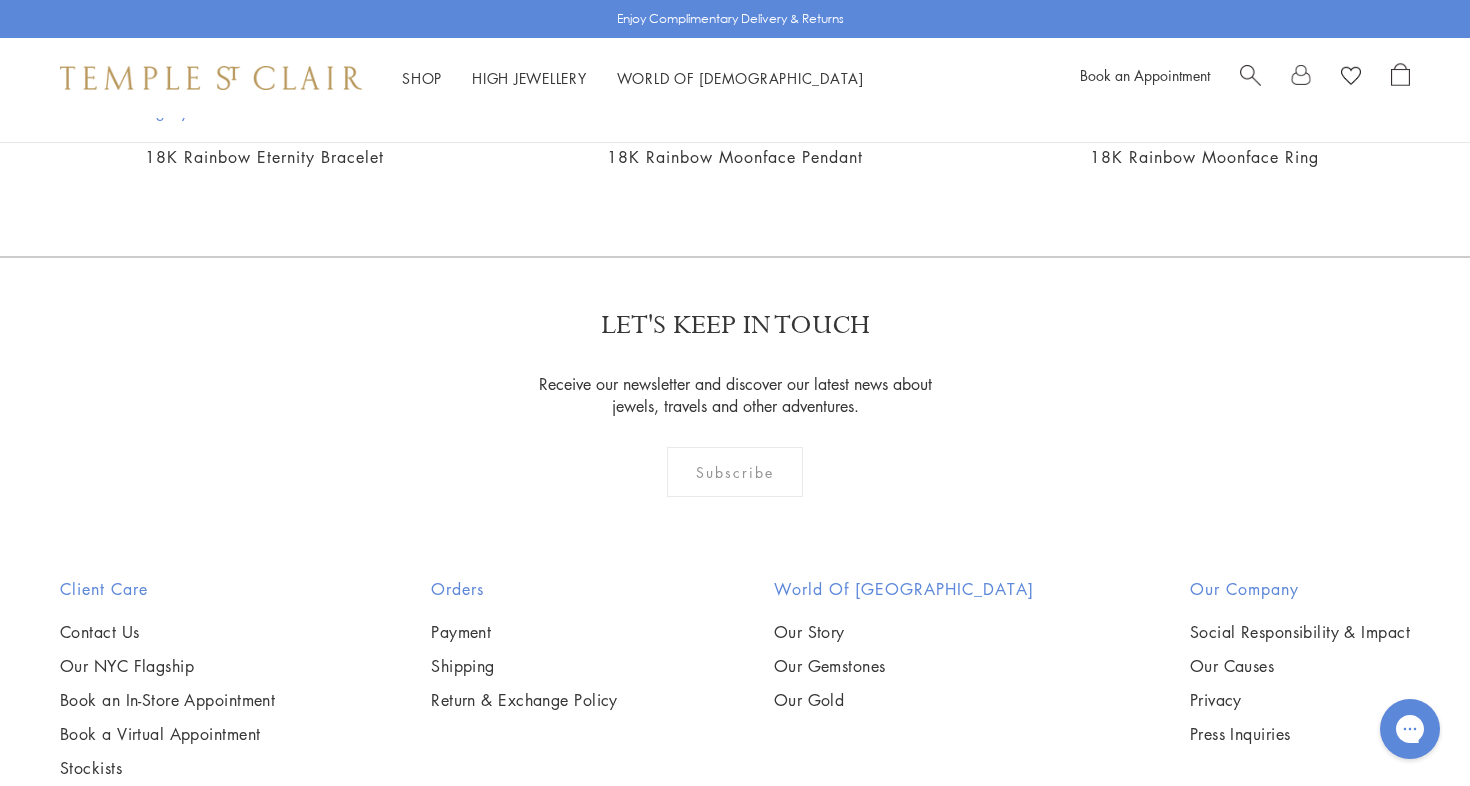 scroll, scrollTop: 2418, scrollLeft: 0, axis: vertical 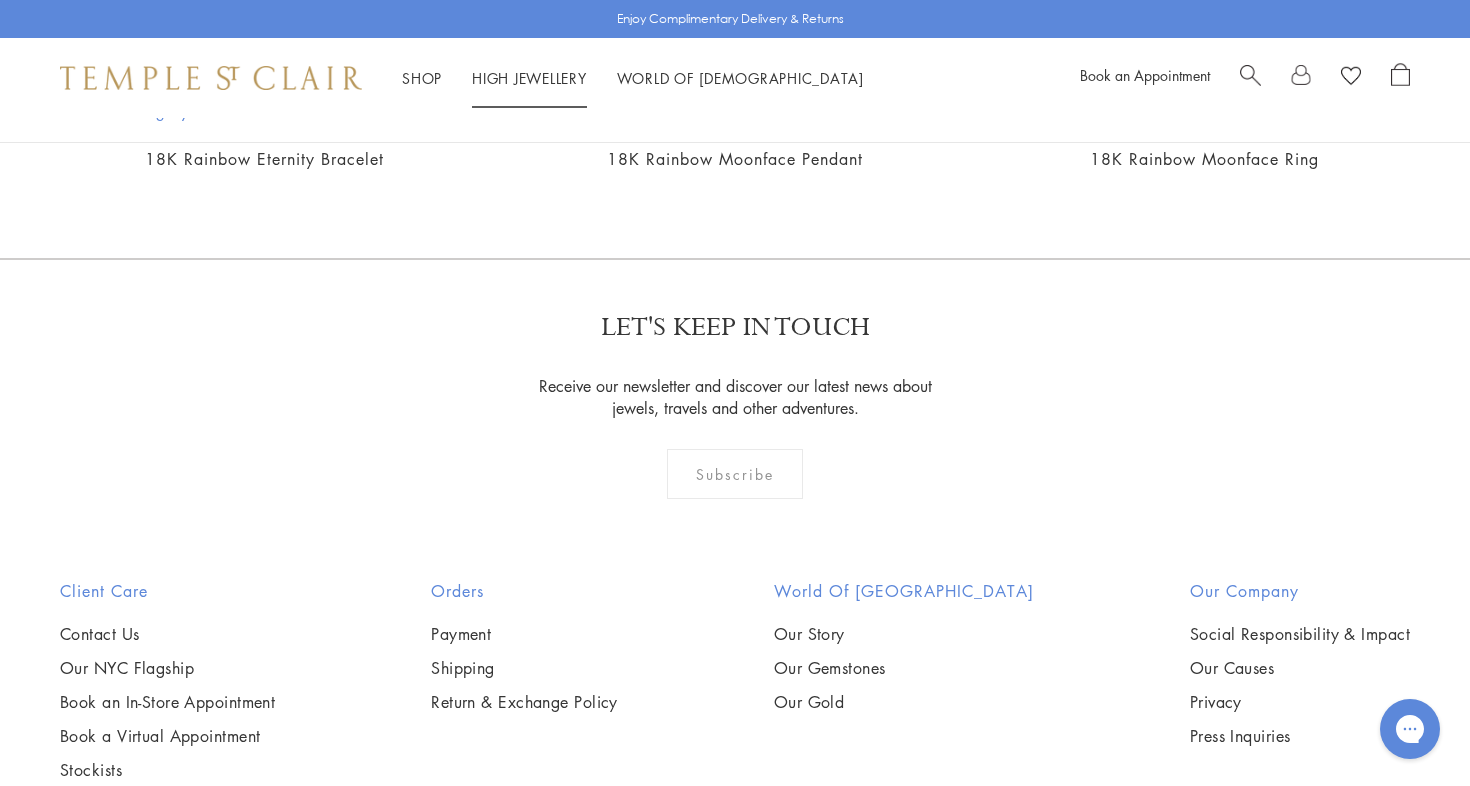 click on "High Jewellery High Jewellery" at bounding box center (529, 78) 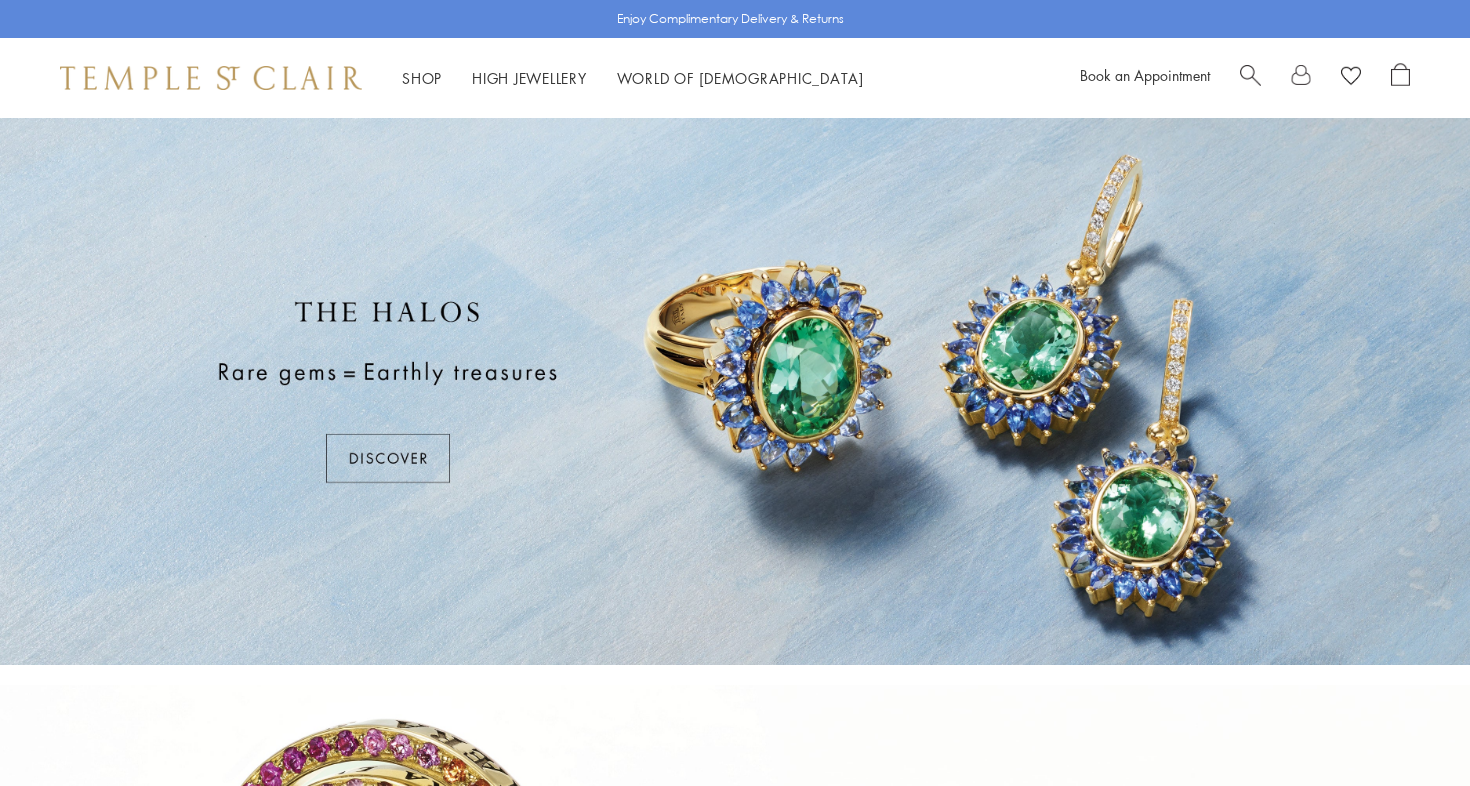 scroll, scrollTop: 0, scrollLeft: 0, axis: both 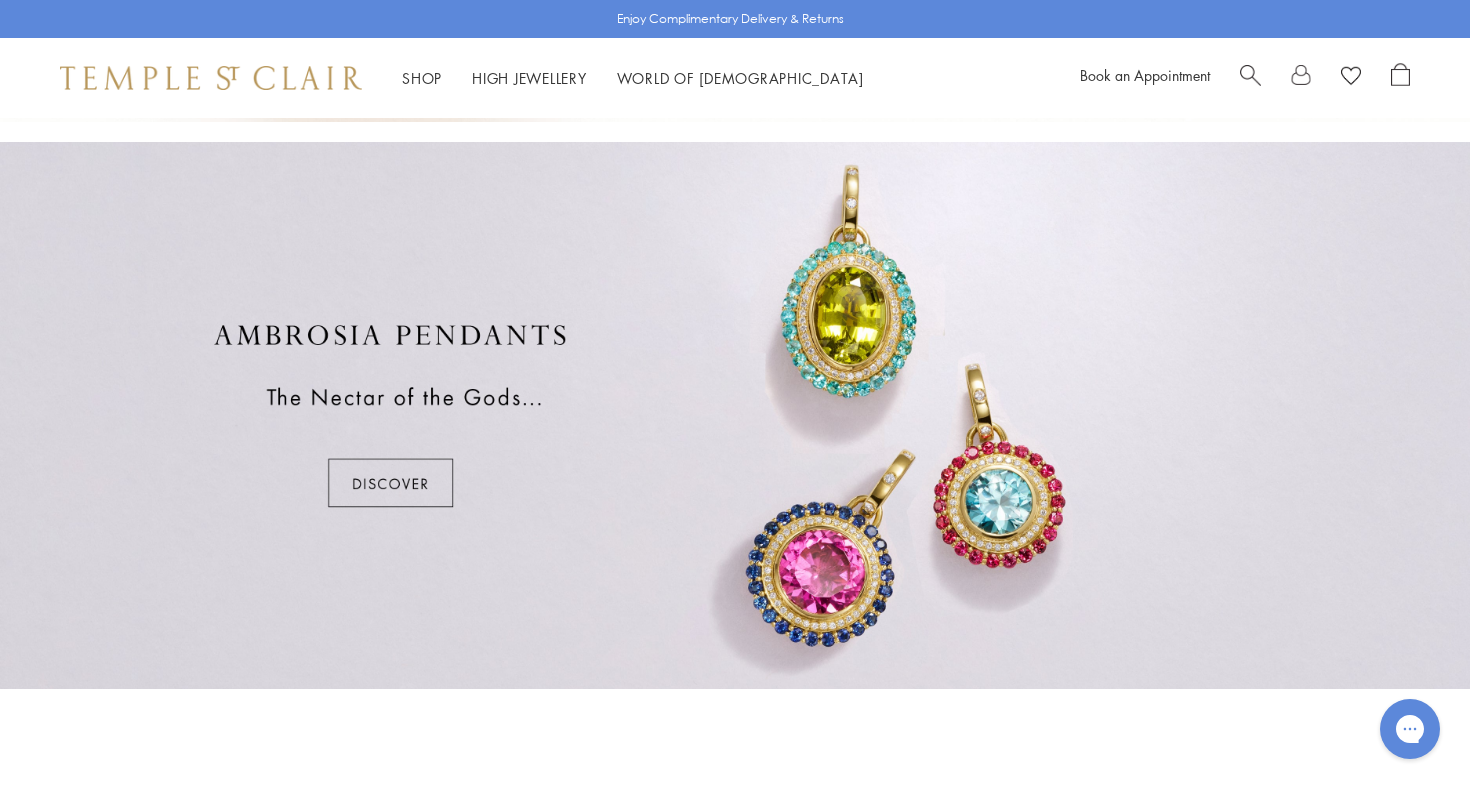 click at bounding box center [735, 415] 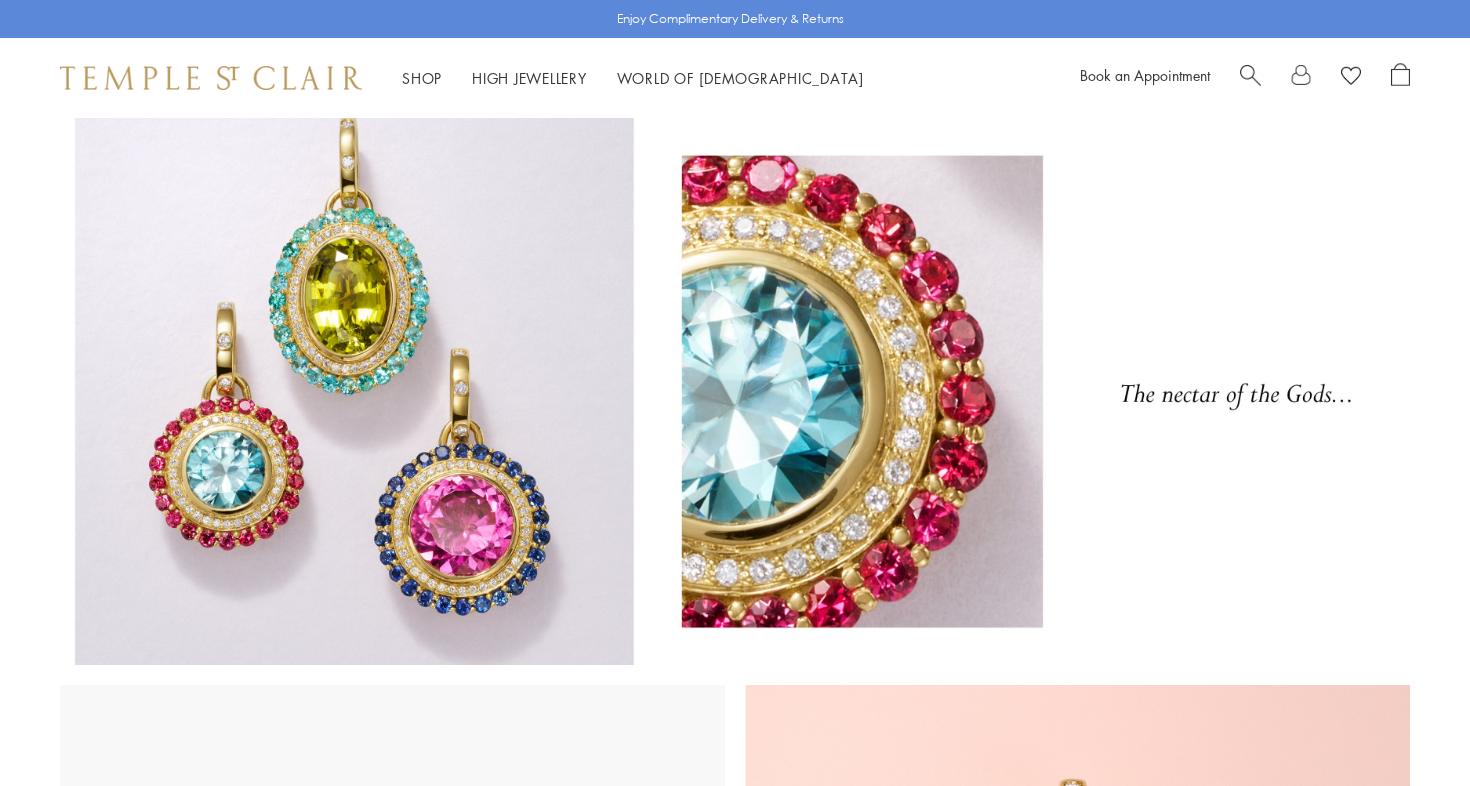 scroll, scrollTop: 0, scrollLeft: 0, axis: both 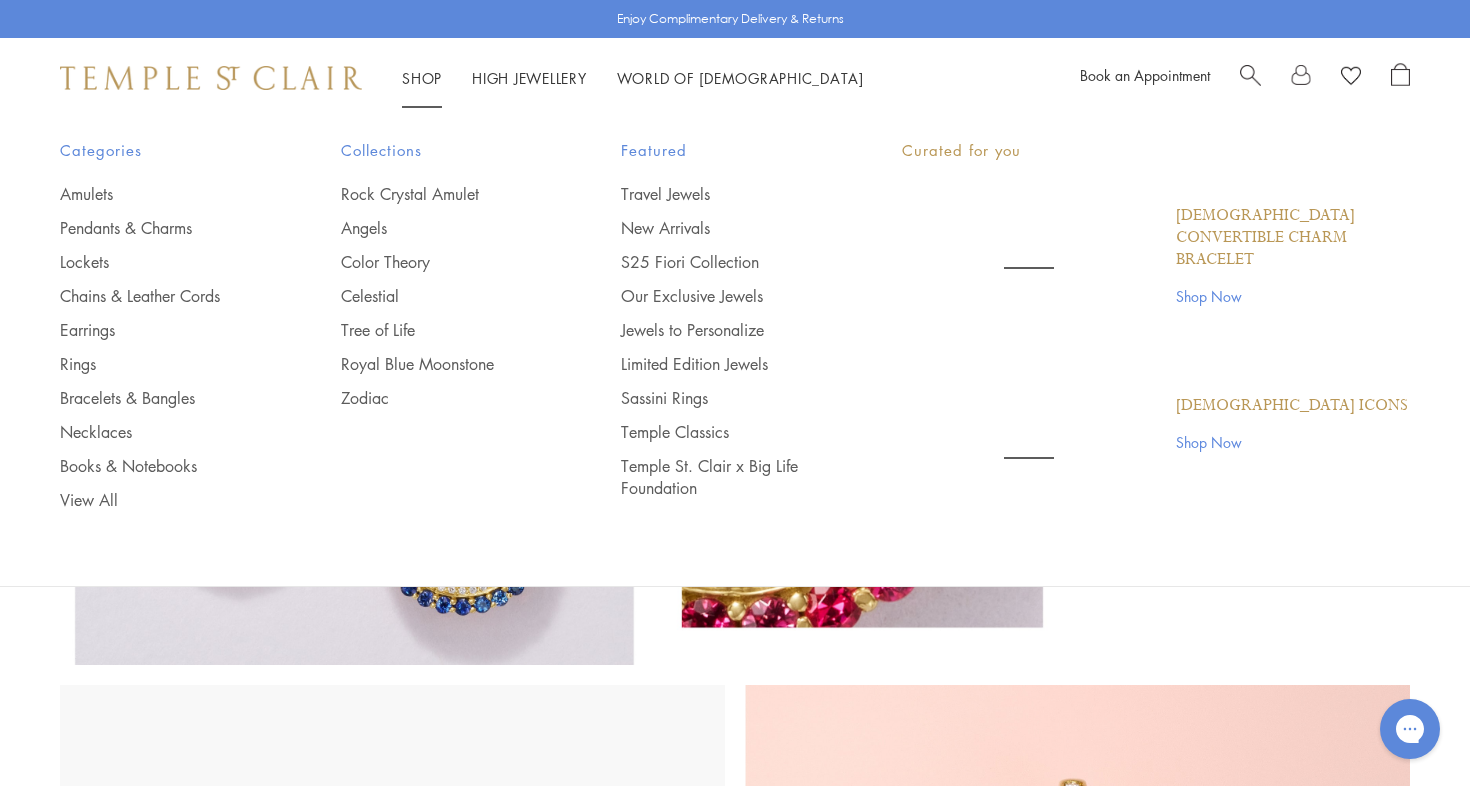 click on "Shop Shop" at bounding box center (422, 78) 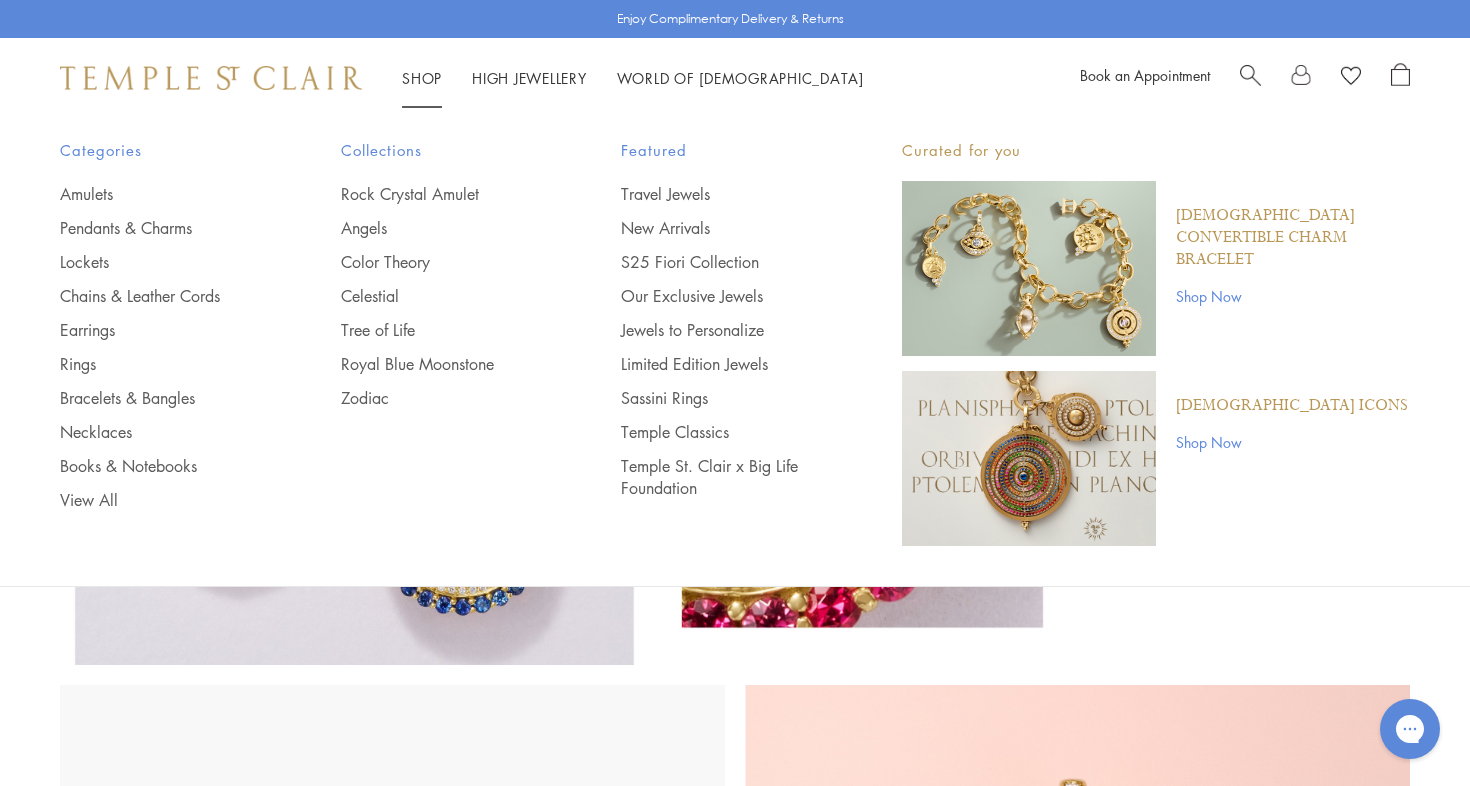 click on "Shop Shop" at bounding box center [422, 78] 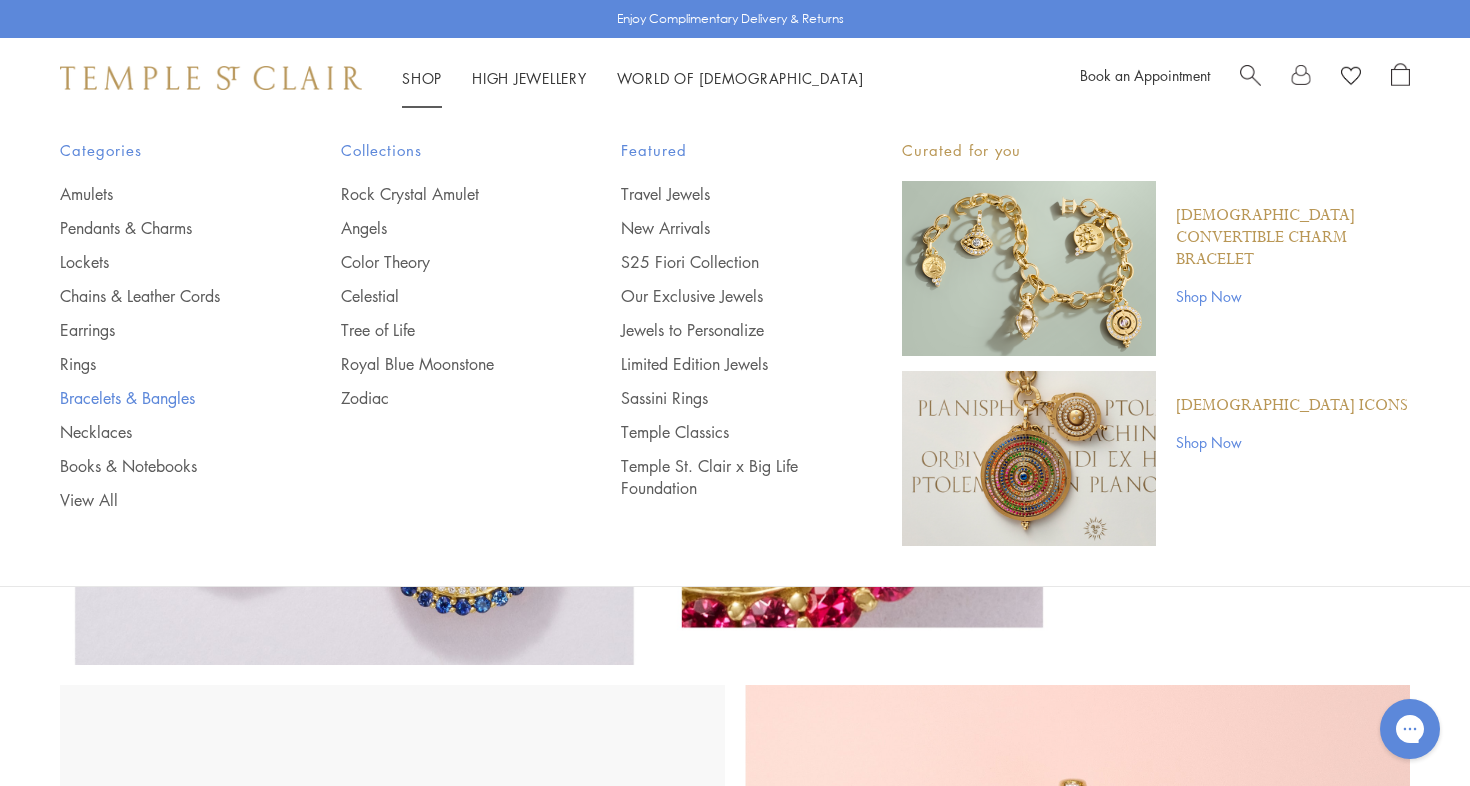 click on "Bracelets & Bangles" at bounding box center (160, 398) 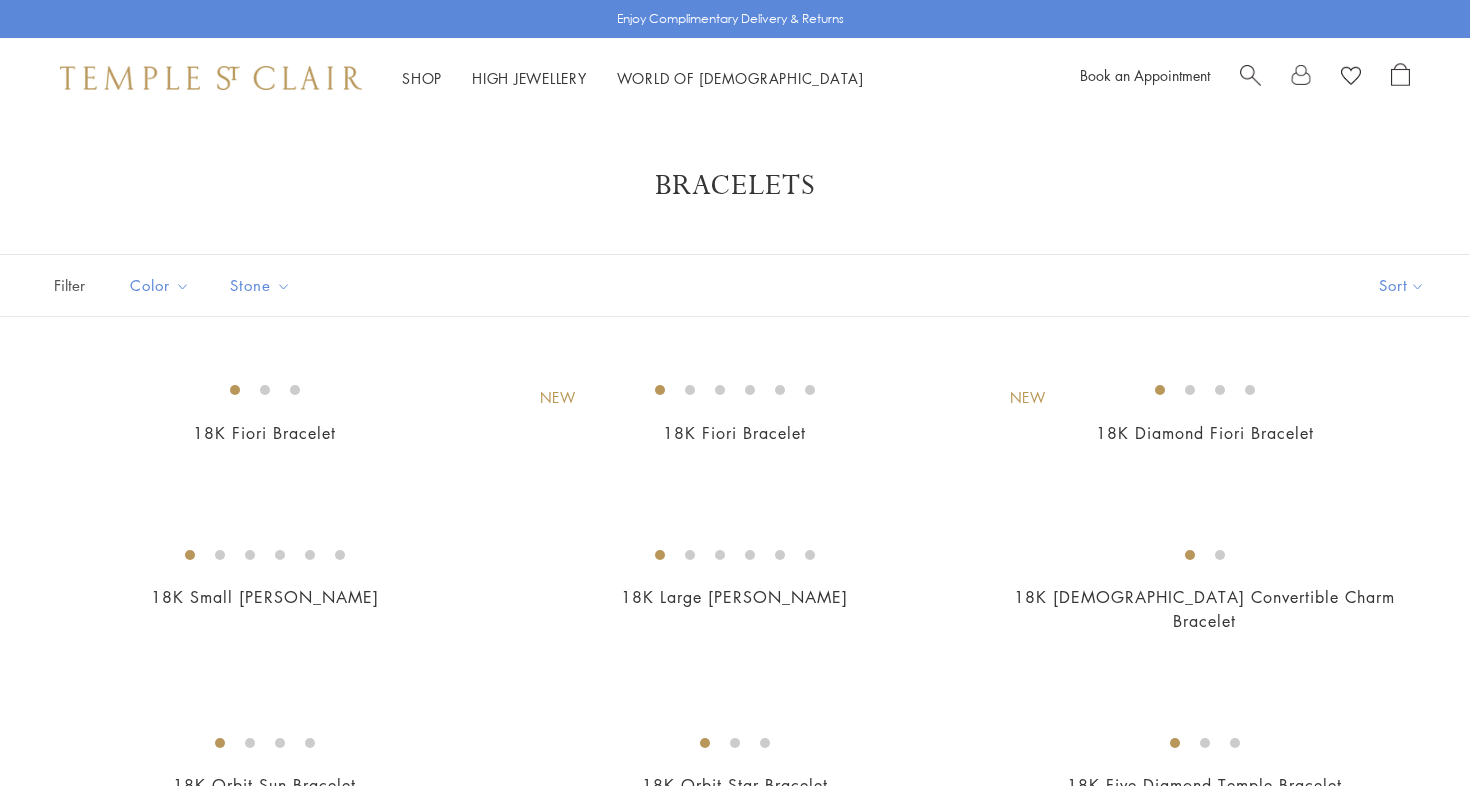 scroll, scrollTop: 0, scrollLeft: 0, axis: both 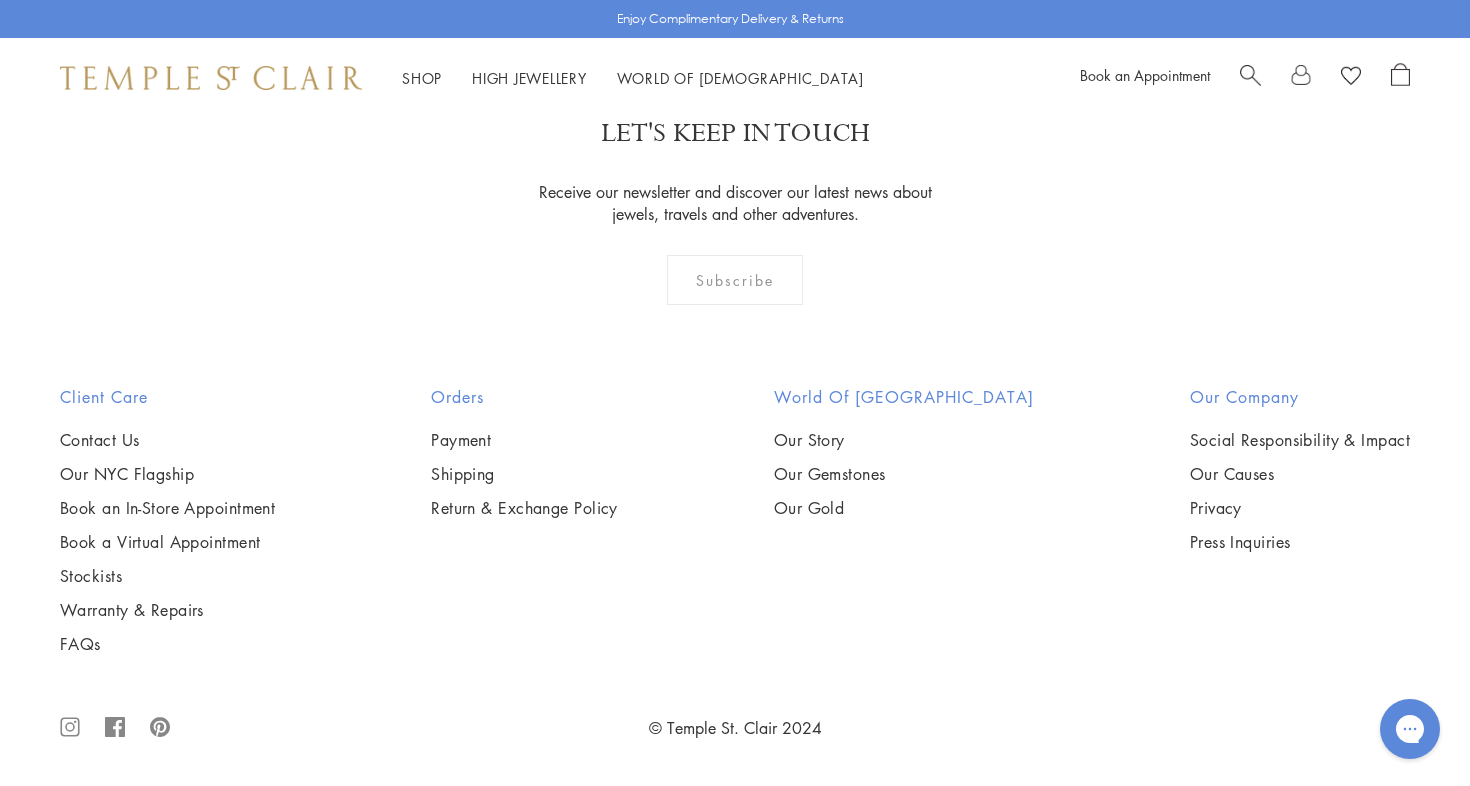 click at bounding box center (0, 0) 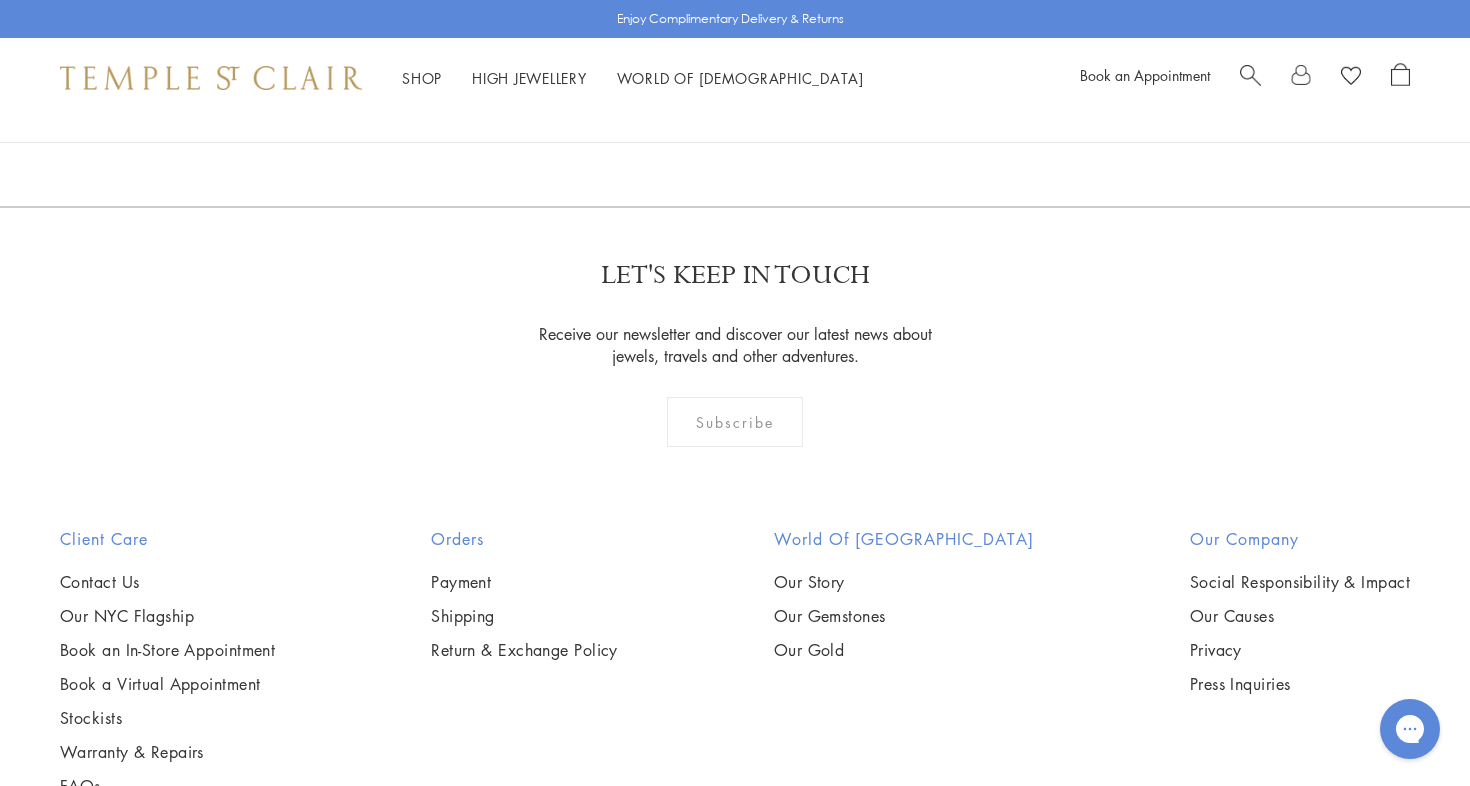 scroll, scrollTop: 2489, scrollLeft: 0, axis: vertical 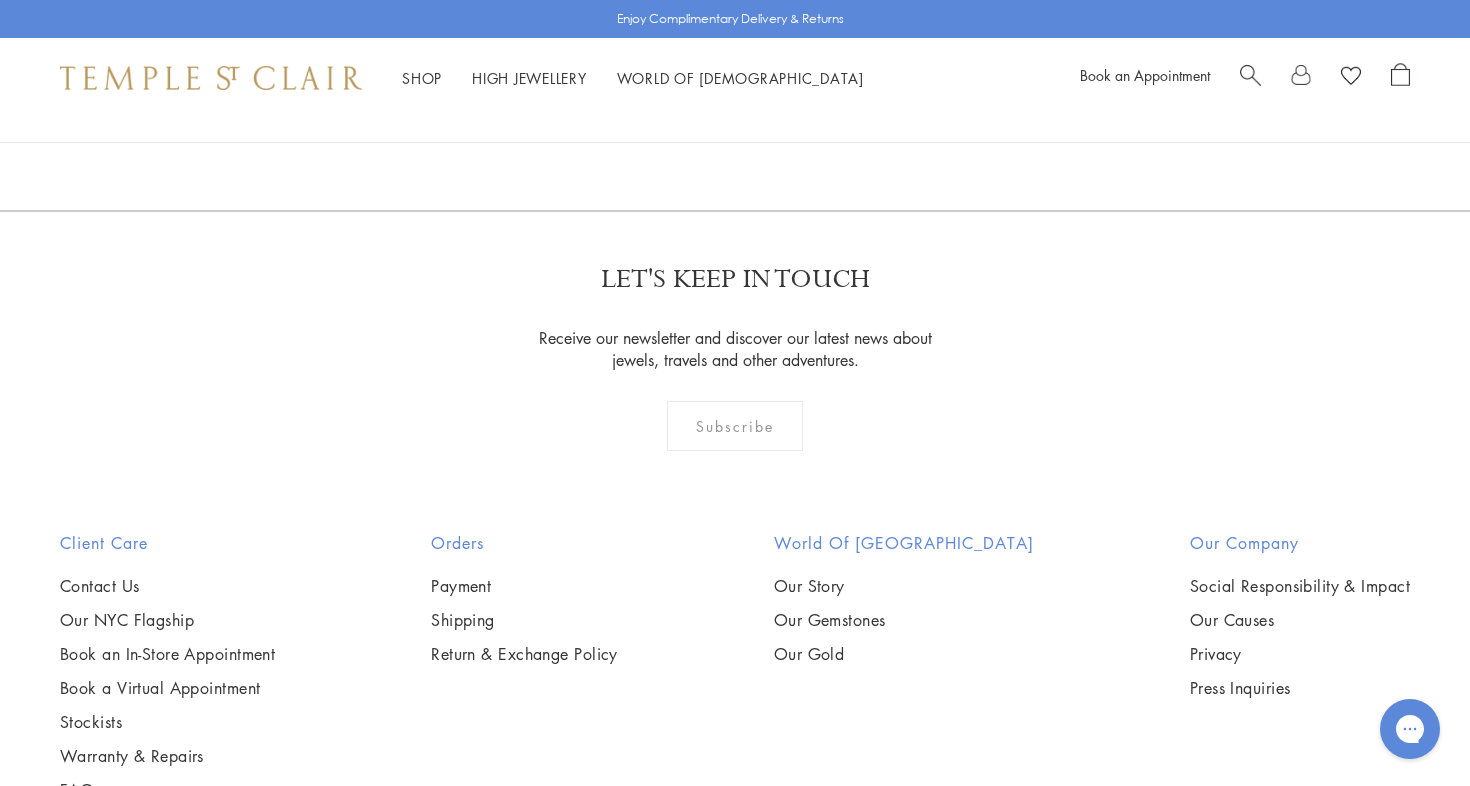 click at bounding box center [0, 0] 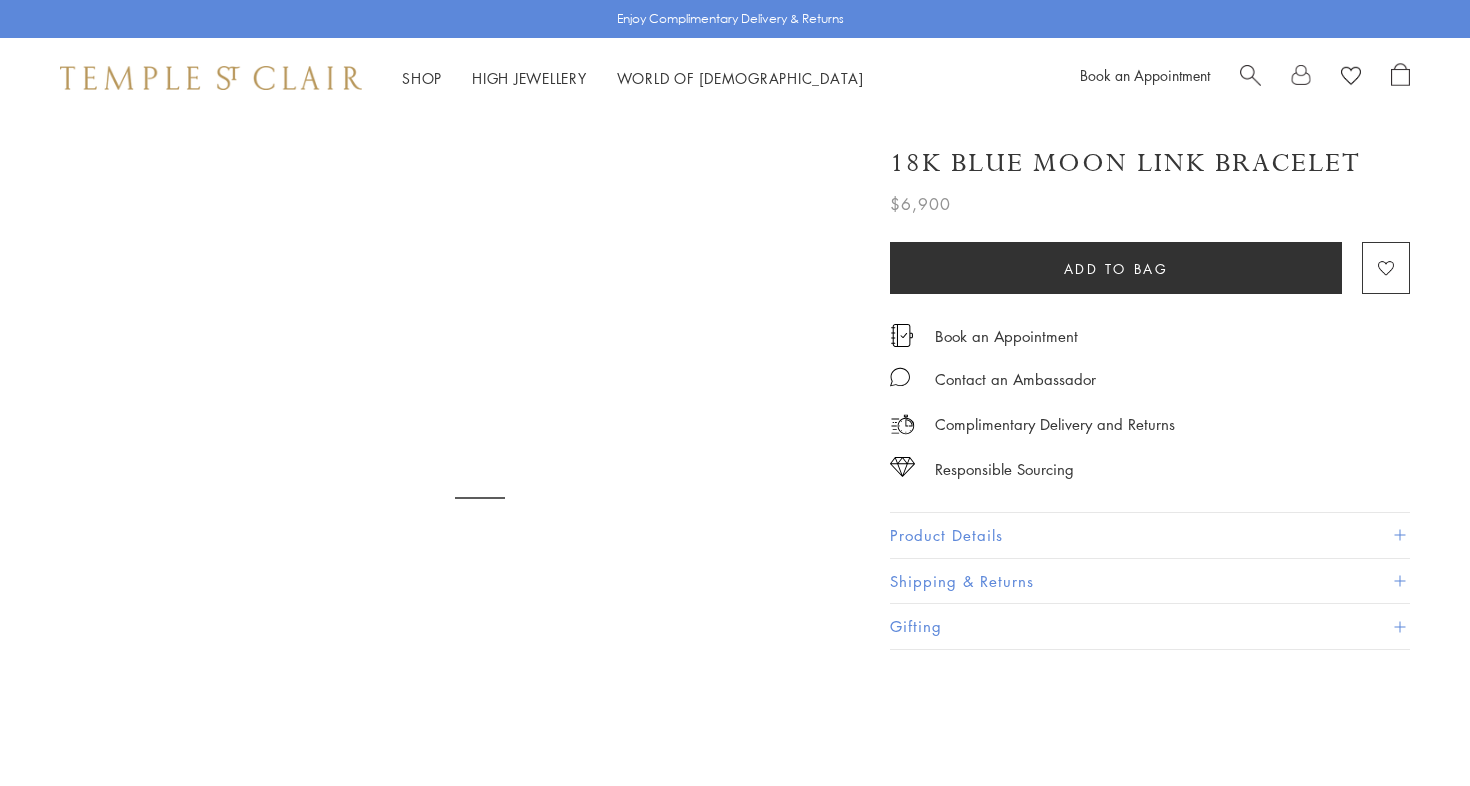 scroll, scrollTop: 0, scrollLeft: 0, axis: both 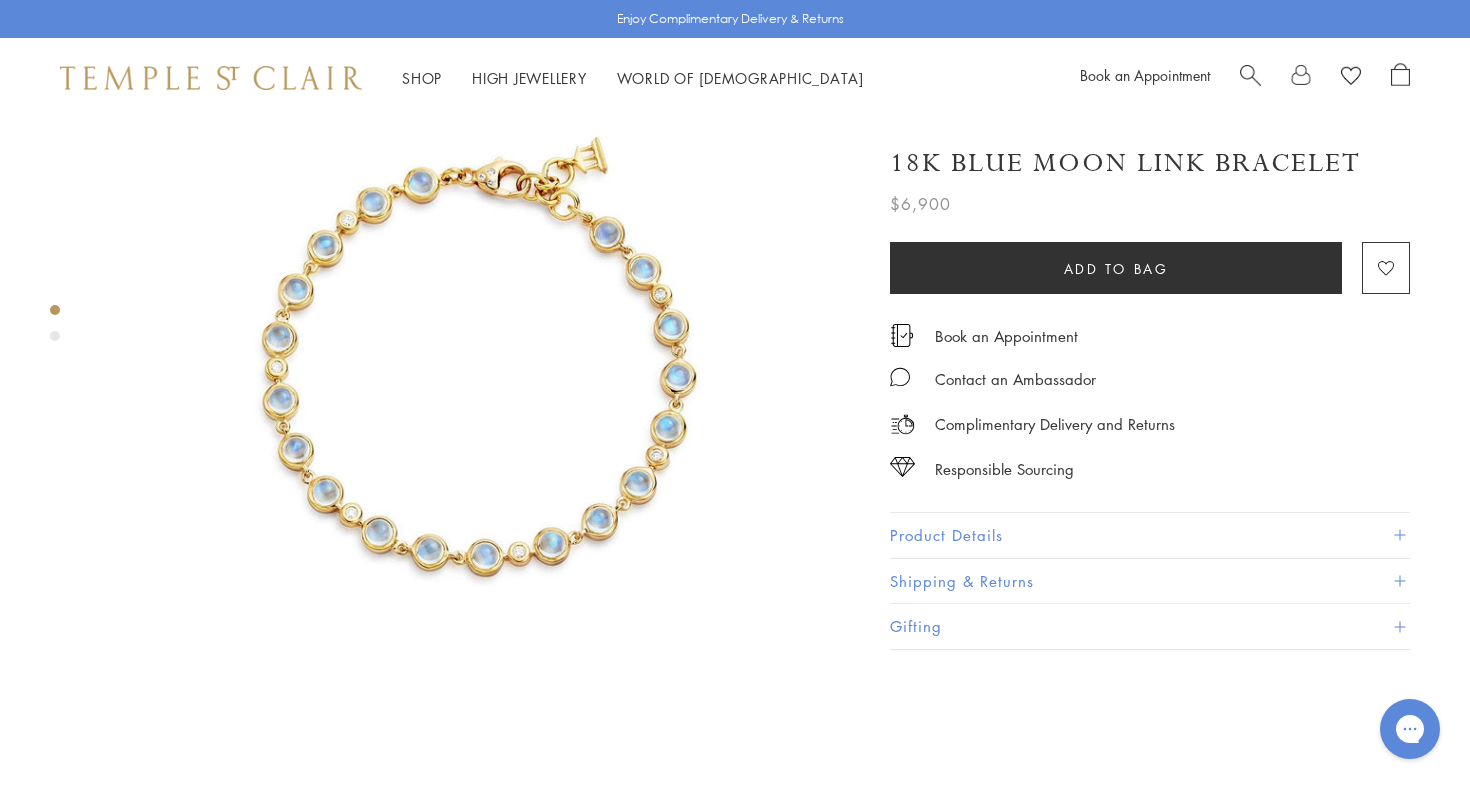 click at bounding box center (480, 372) 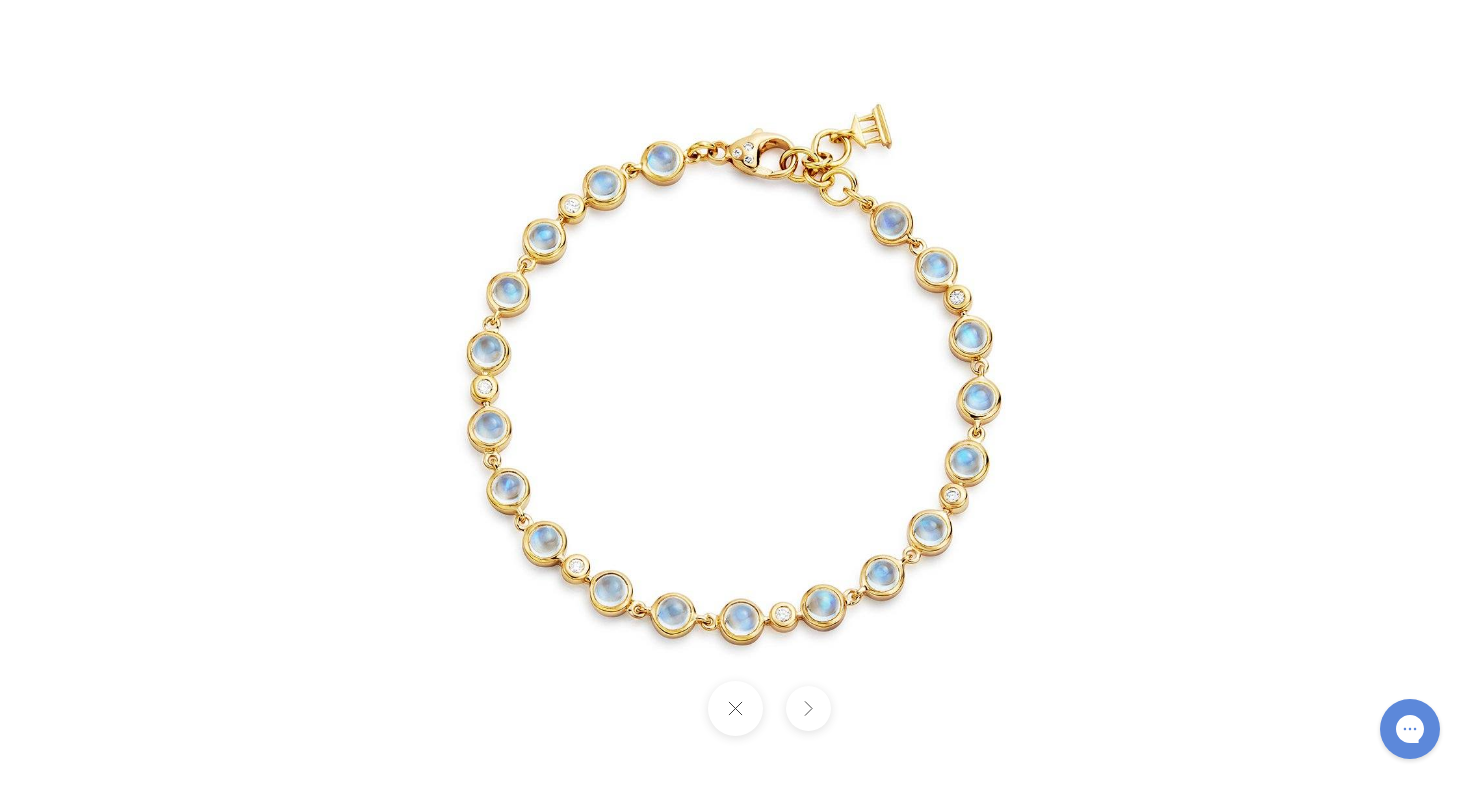 click at bounding box center (735, 393) 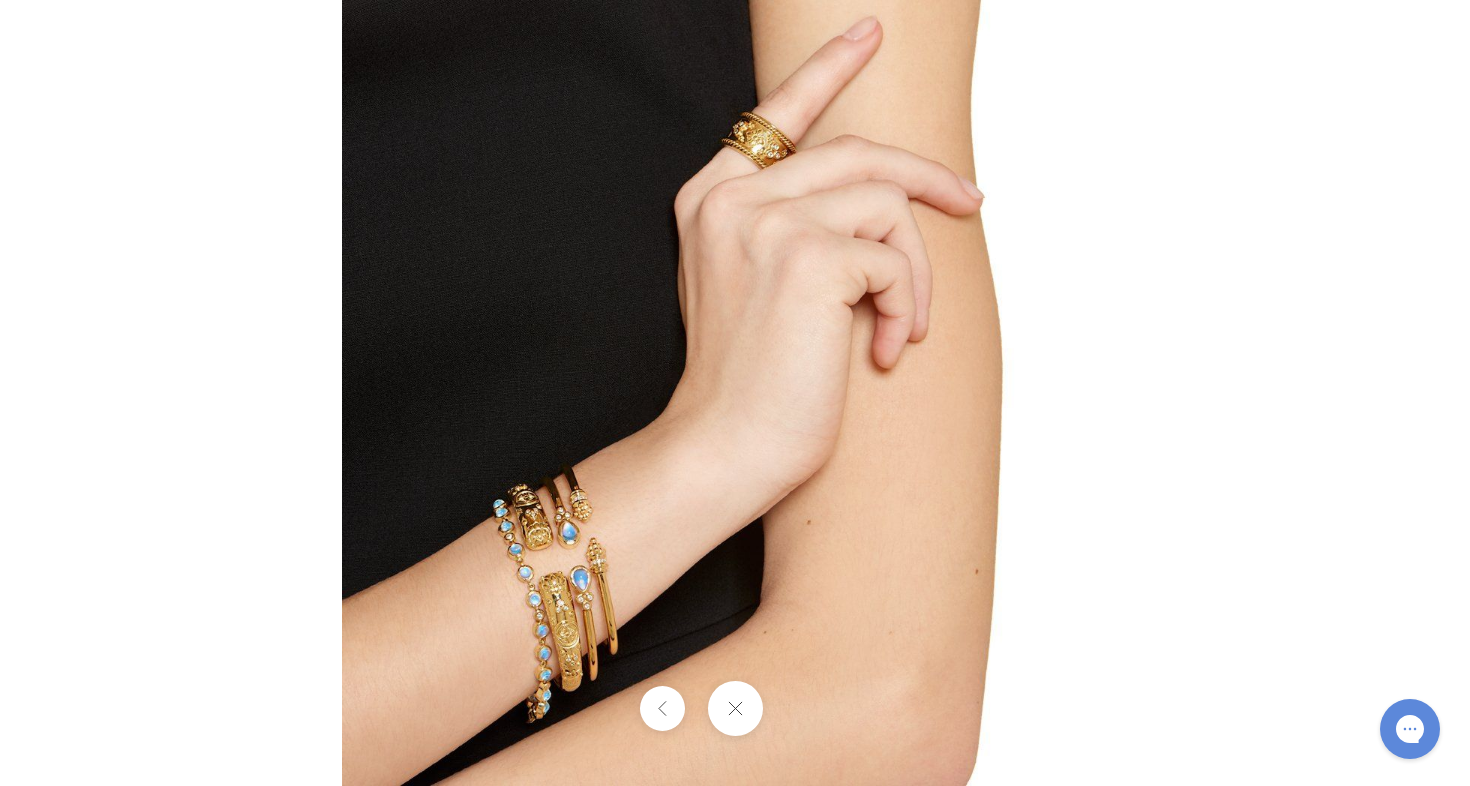 click at bounding box center (735, 393) 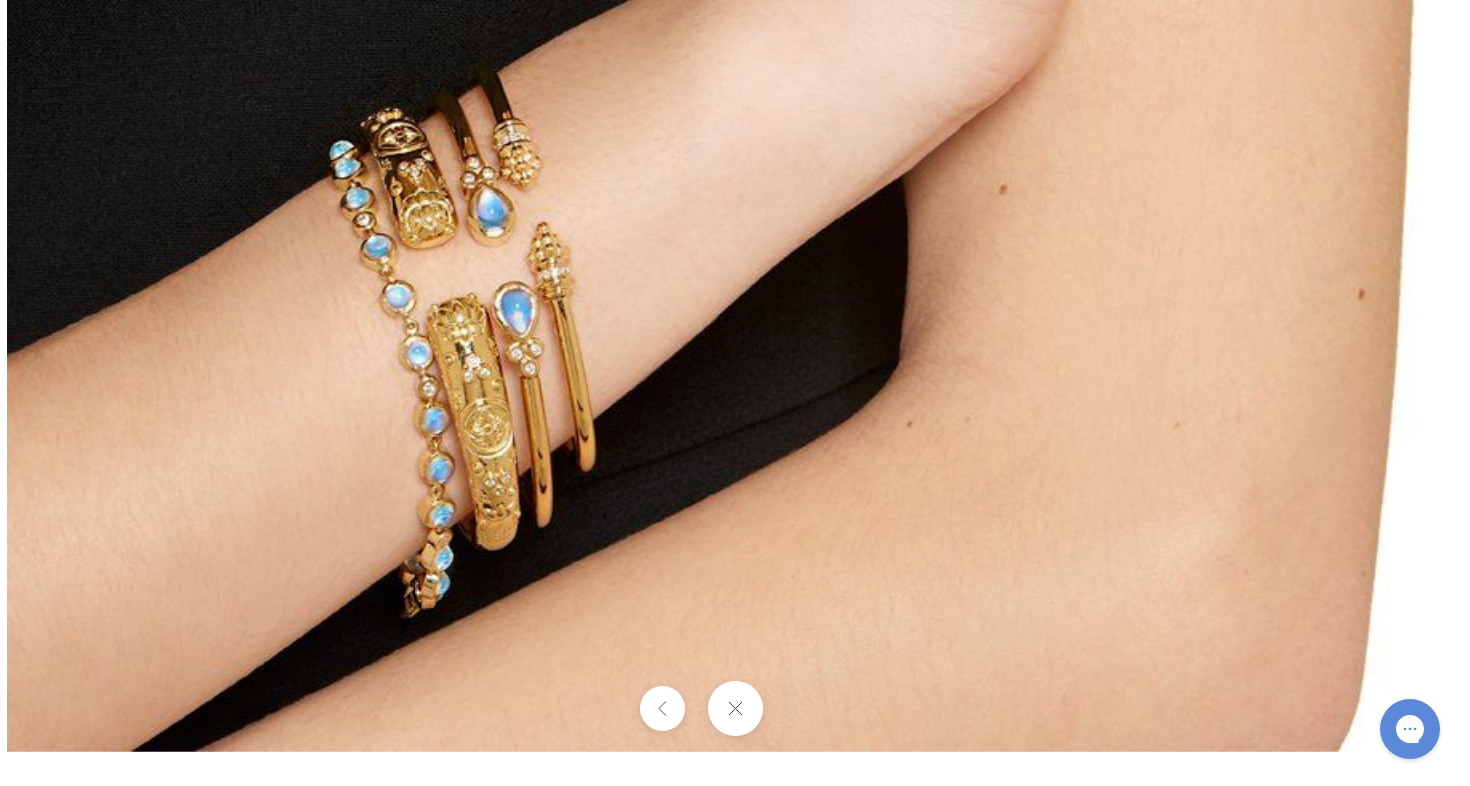 drag, startPoint x: 590, startPoint y: 600, endPoint x: 610, endPoint y: 229, distance: 371.5387 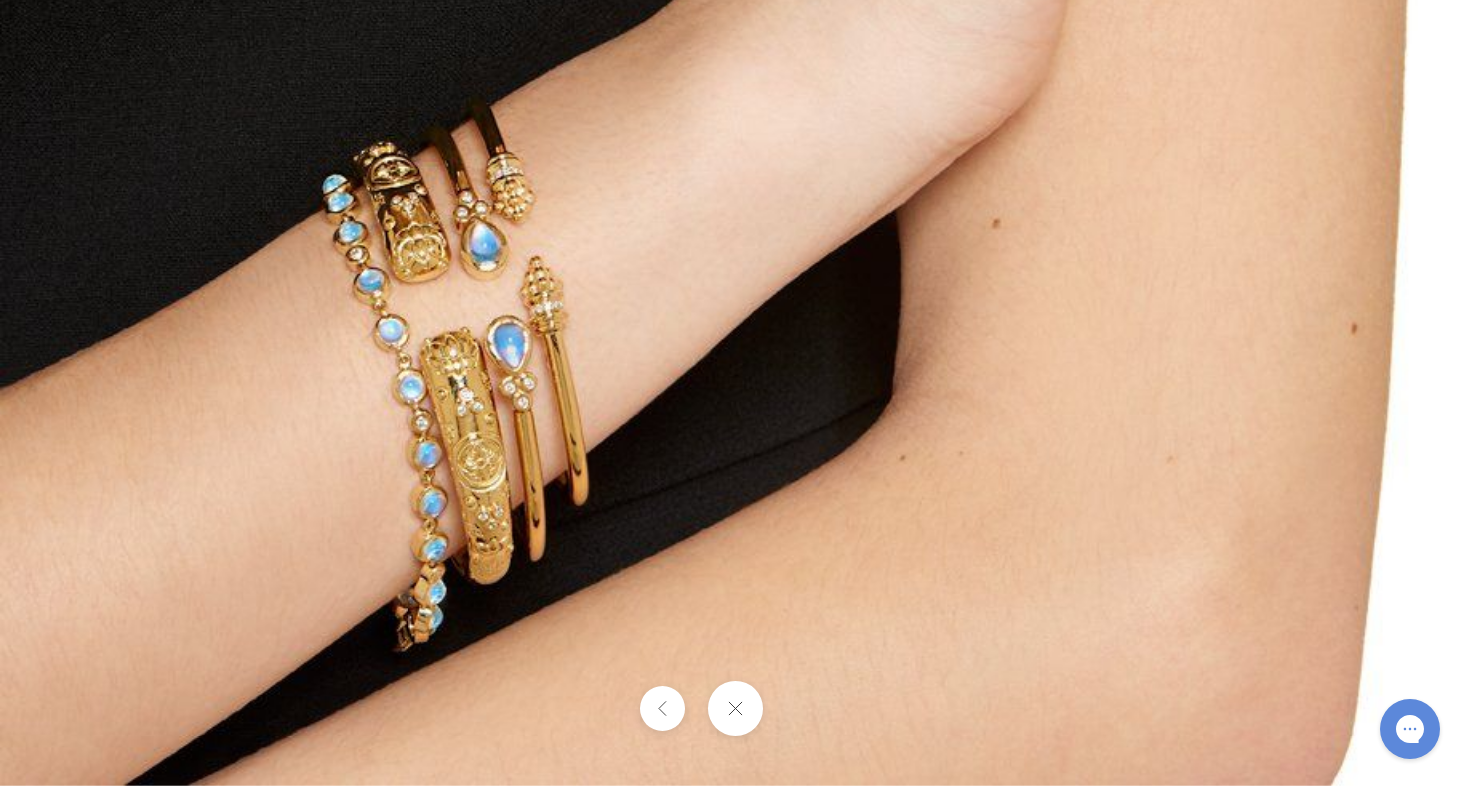 click at bounding box center (734, 708) 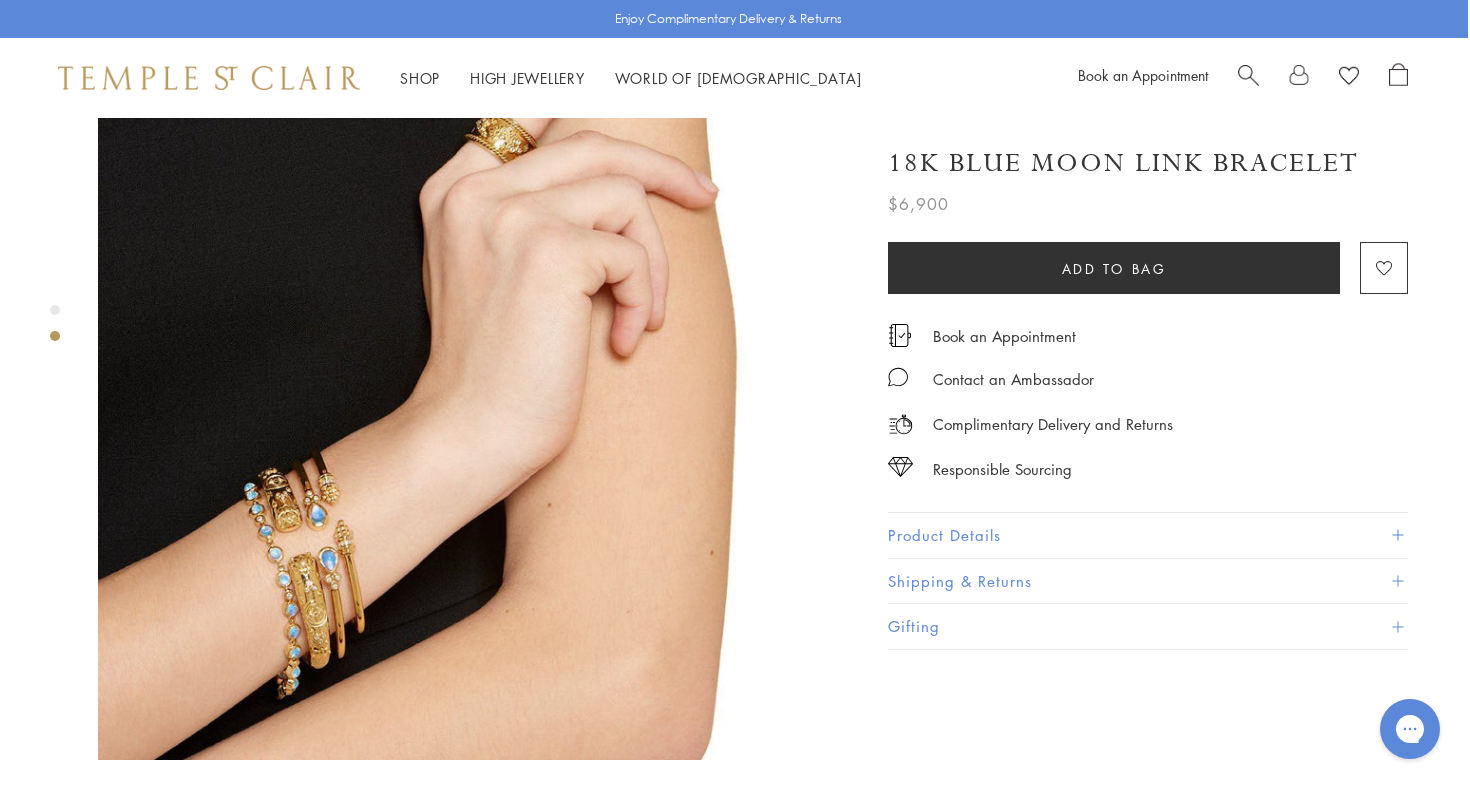 scroll, scrollTop: 909, scrollLeft: 0, axis: vertical 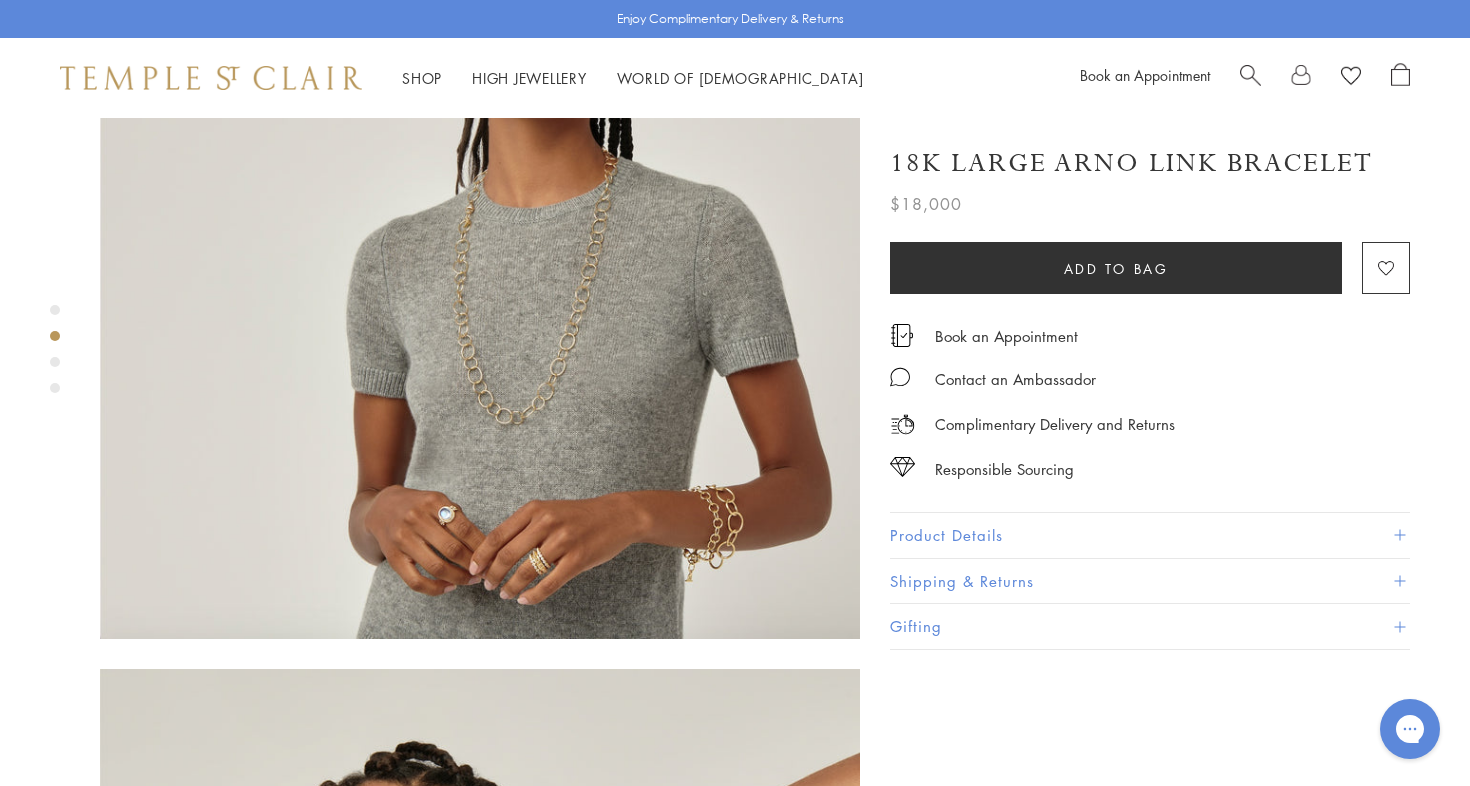 click at bounding box center (480, 260) 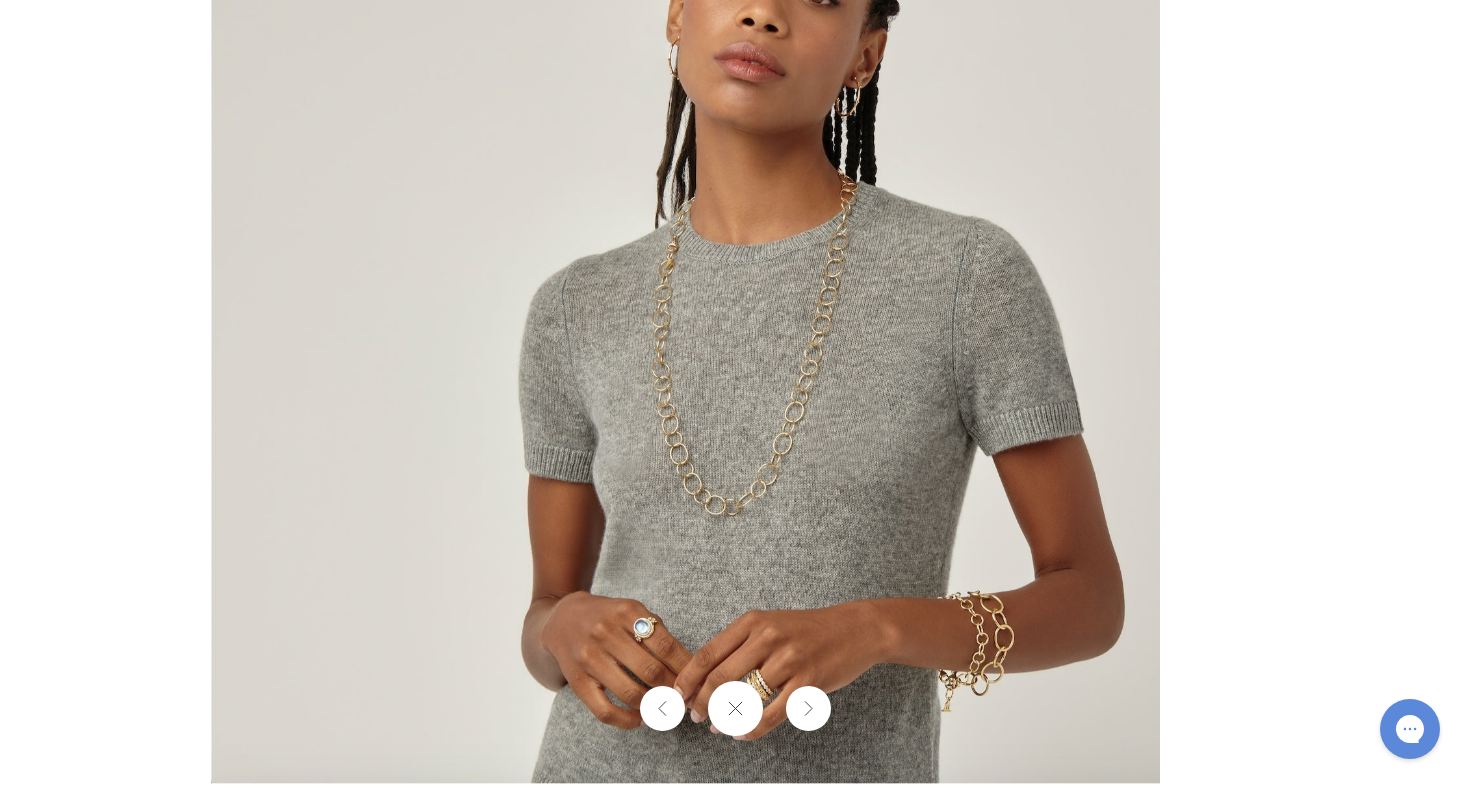 drag, startPoint x: 697, startPoint y: 450, endPoint x: 463, endPoint y: 283, distance: 287.48044 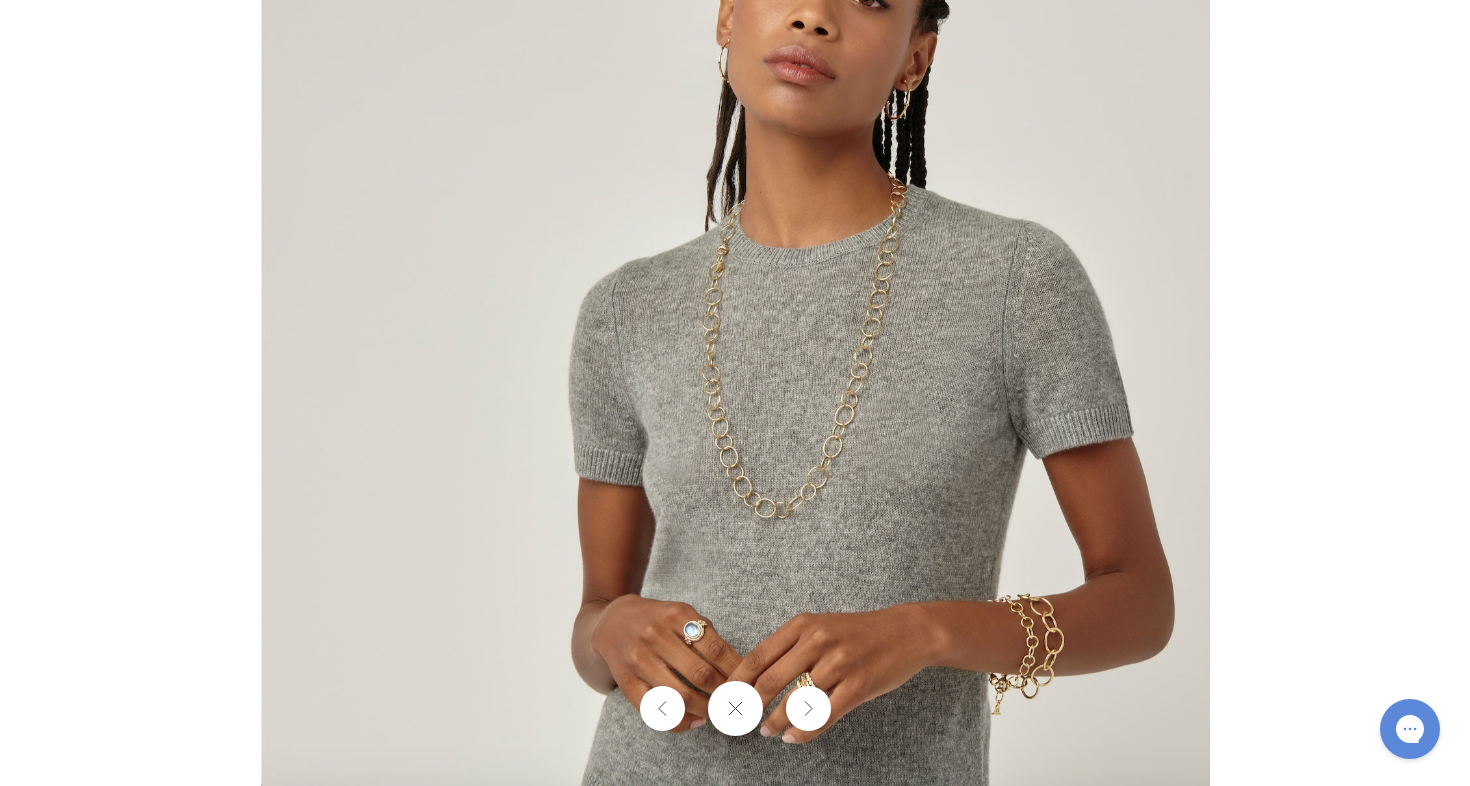 click at bounding box center (735, 313) 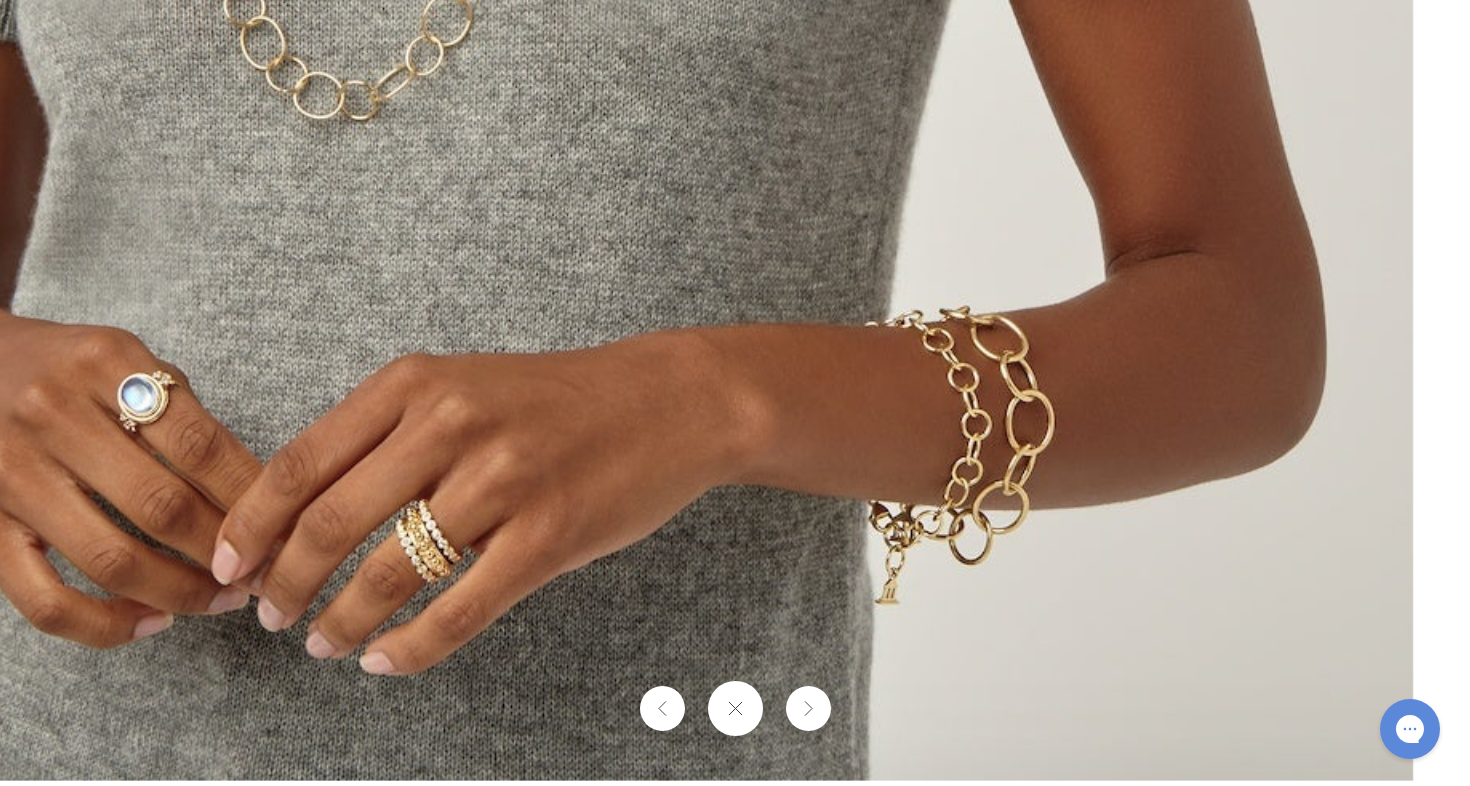 drag, startPoint x: 1012, startPoint y: 615, endPoint x: 758, endPoint y: 360, distance: 359.91806 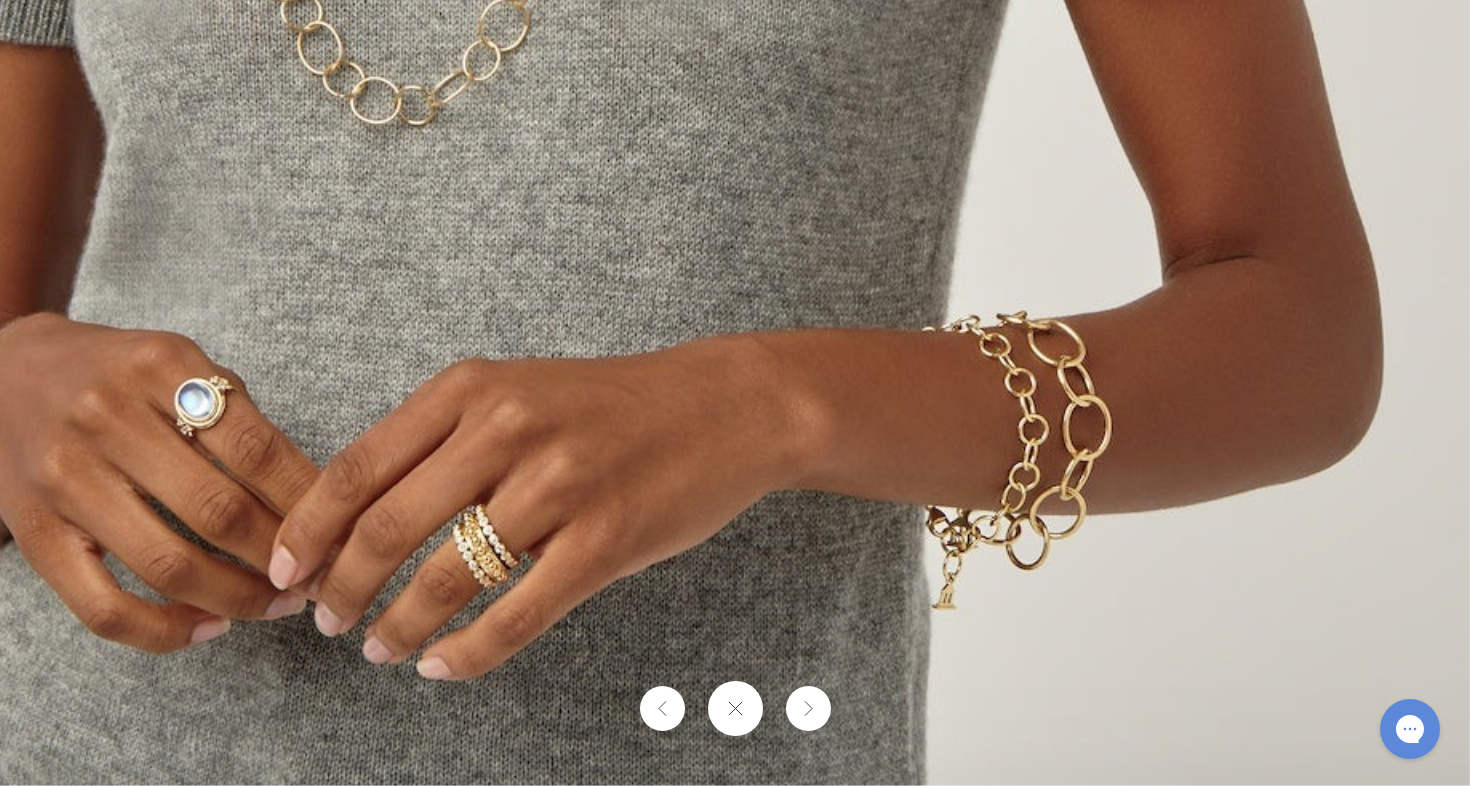 click at bounding box center (734, 708) 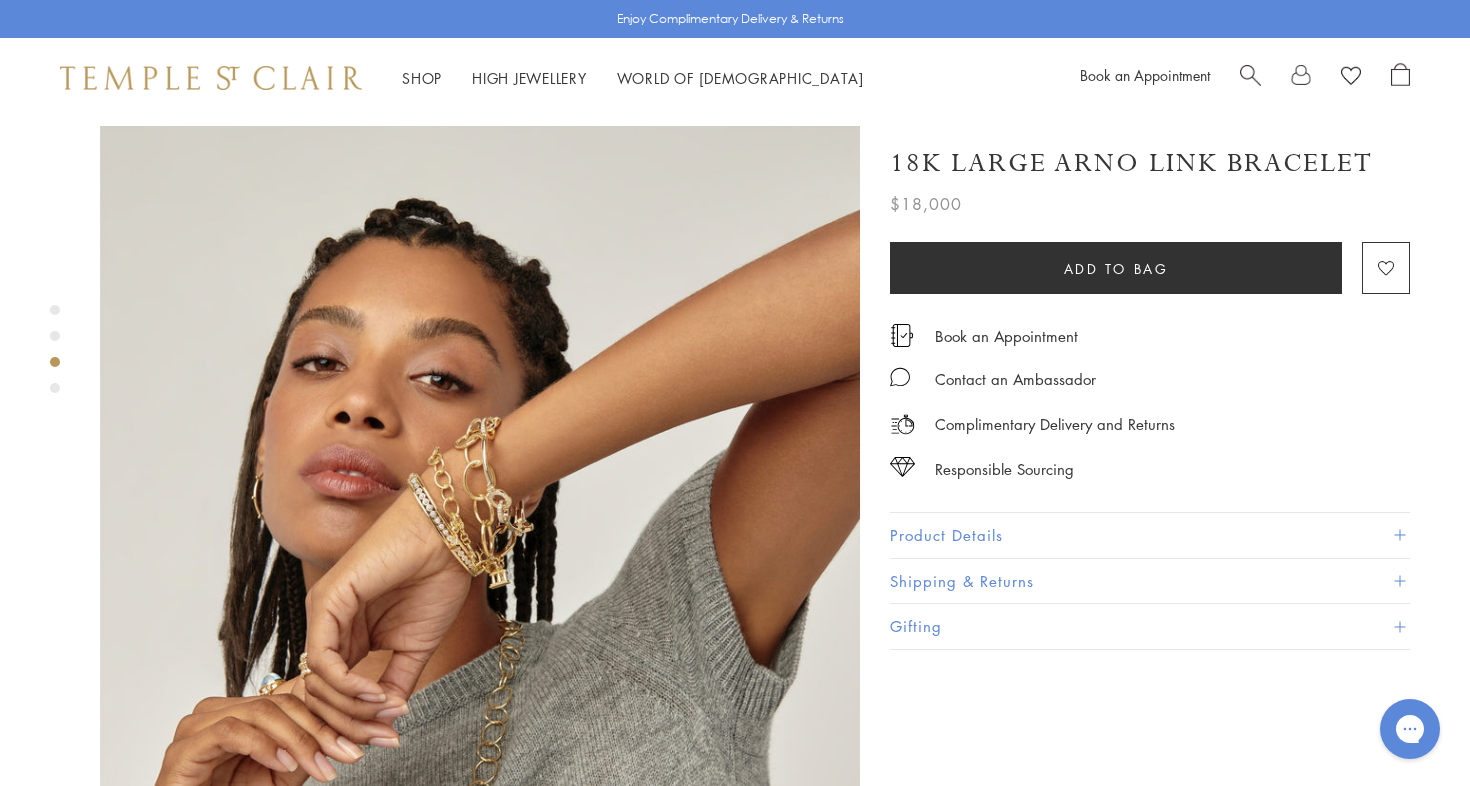 scroll, scrollTop: 1572, scrollLeft: 0, axis: vertical 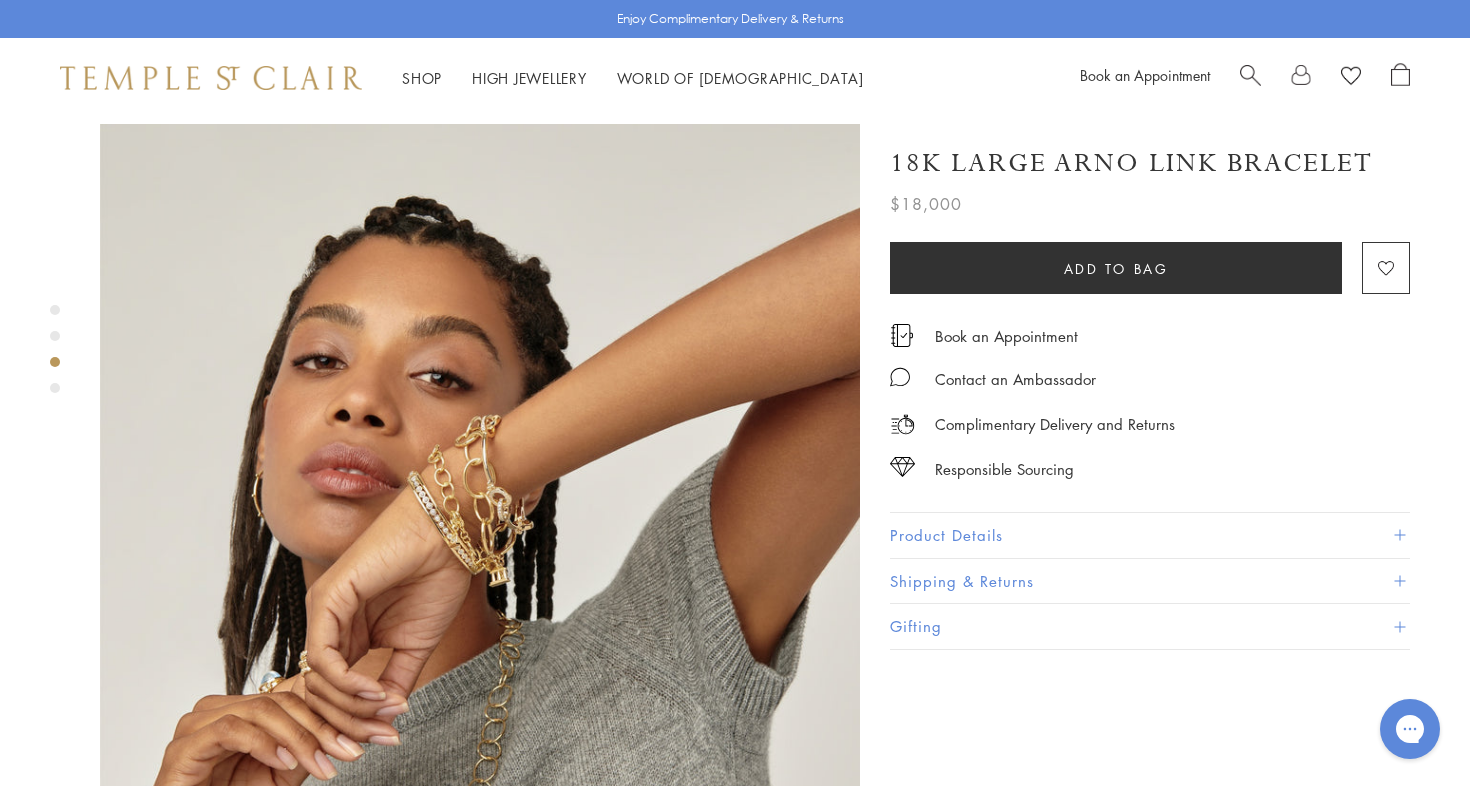 click at bounding box center (480, 505) 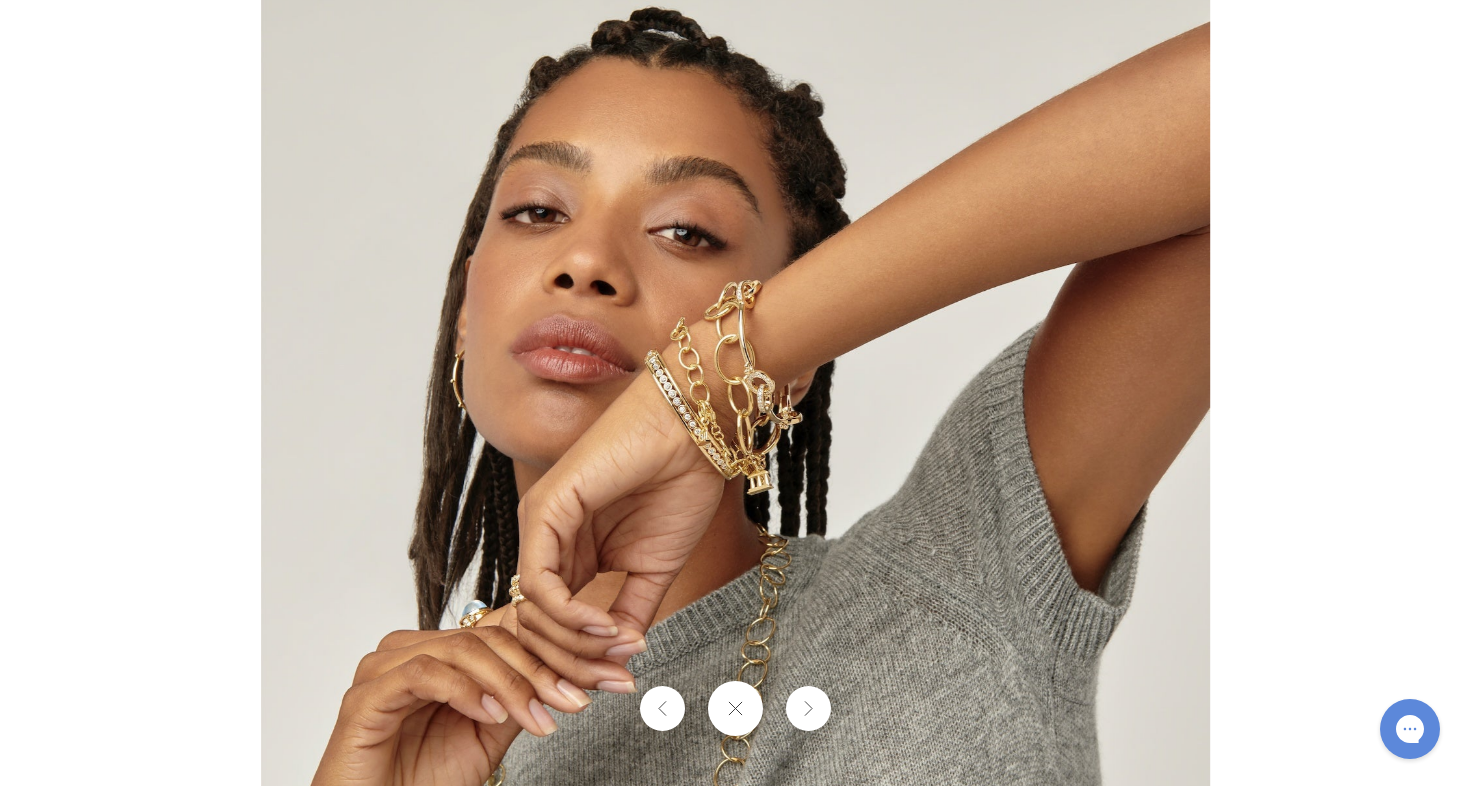 click at bounding box center [735, 393] 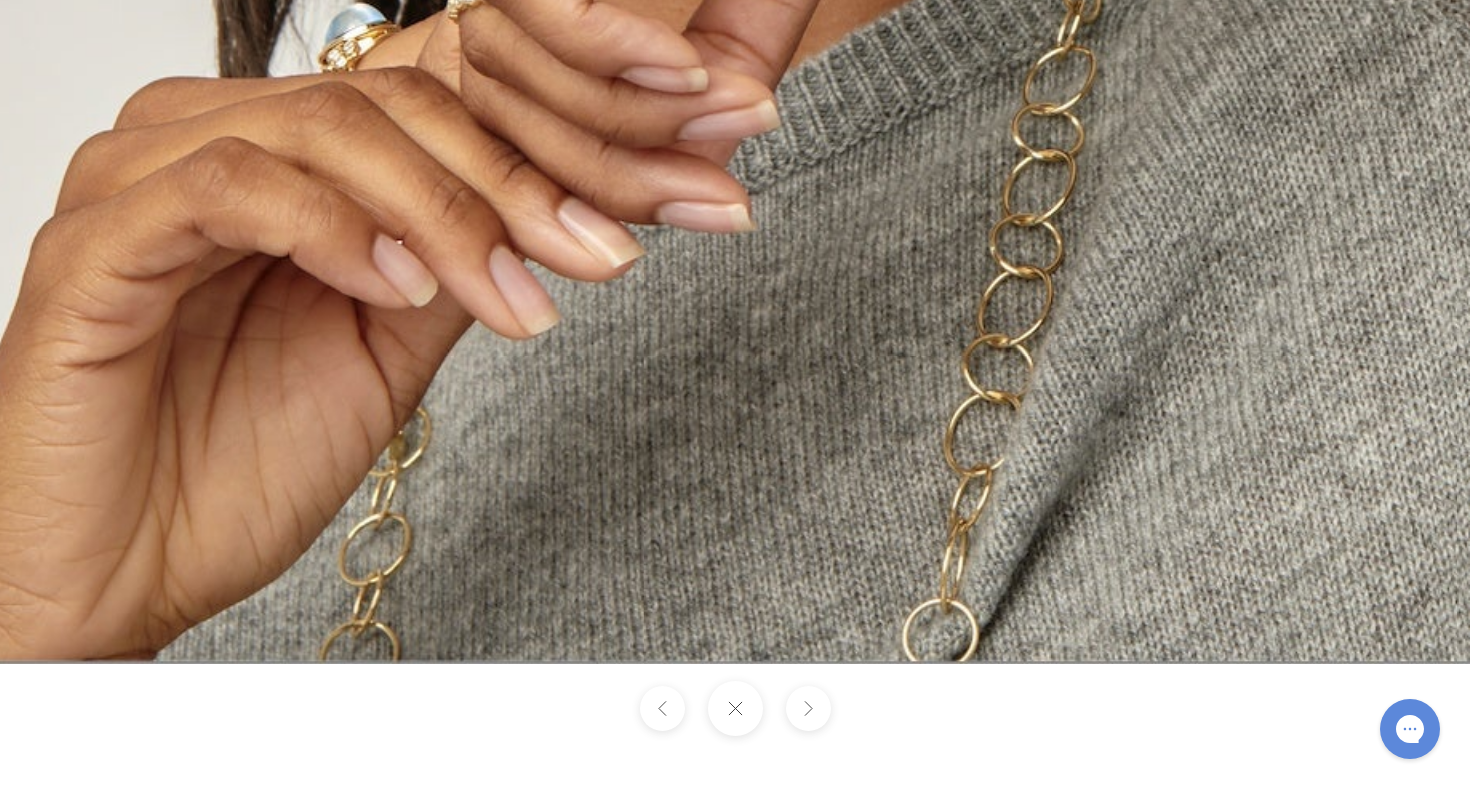 drag, startPoint x: 700, startPoint y: 574, endPoint x: 733, endPoint y: 217, distance: 358.52197 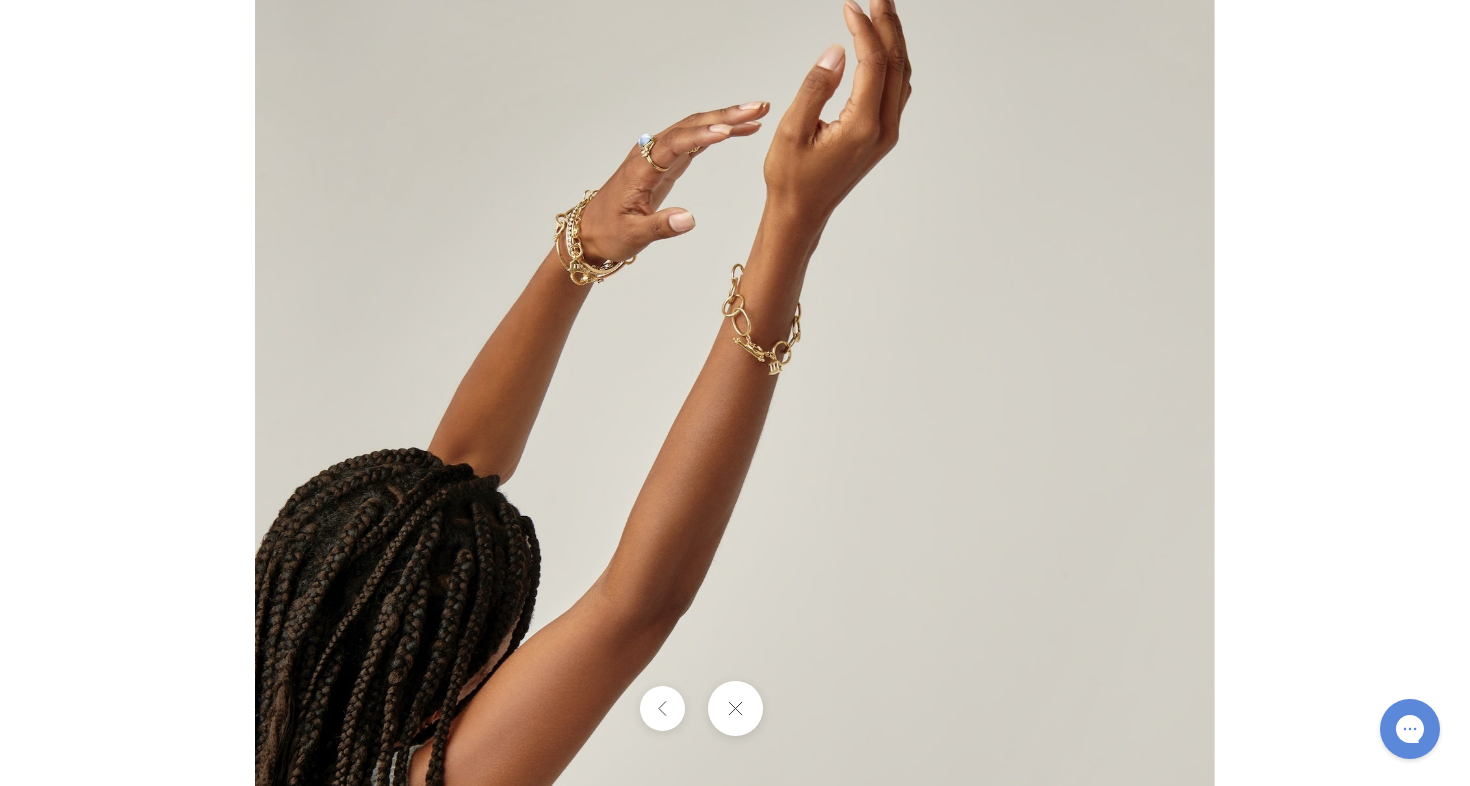 click at bounding box center [735, 392] 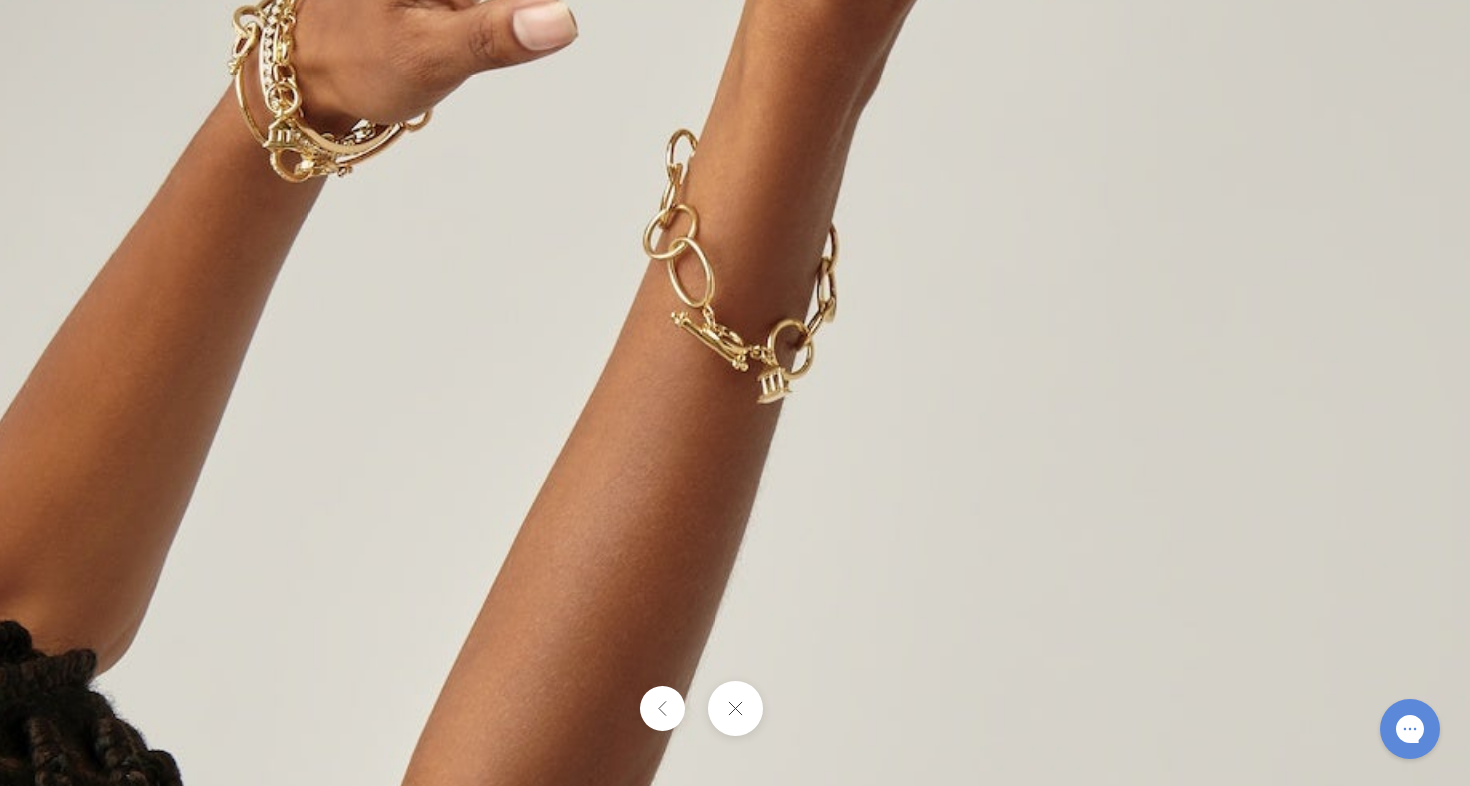 click at bounding box center [675, 446] 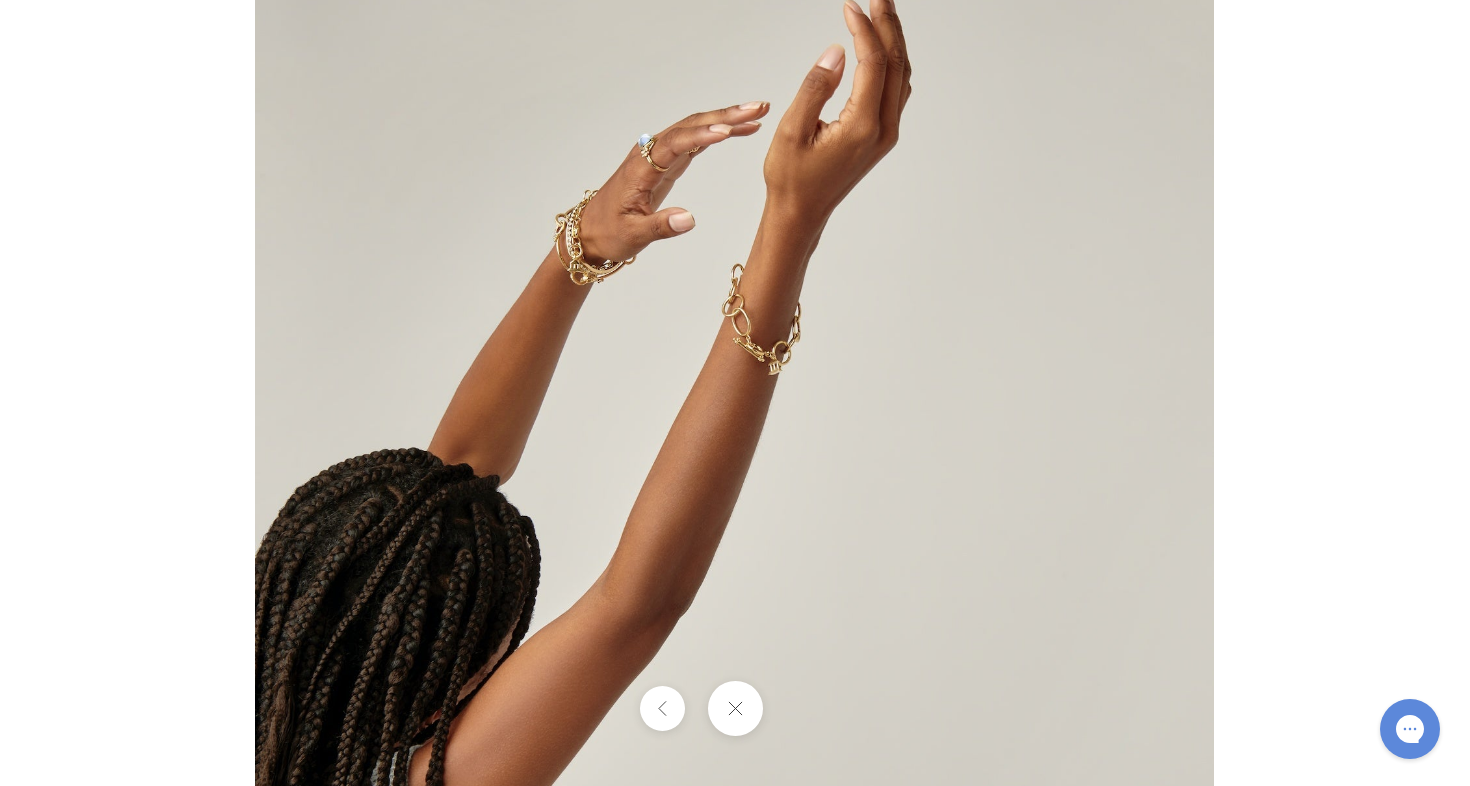 click at bounding box center (734, 708) 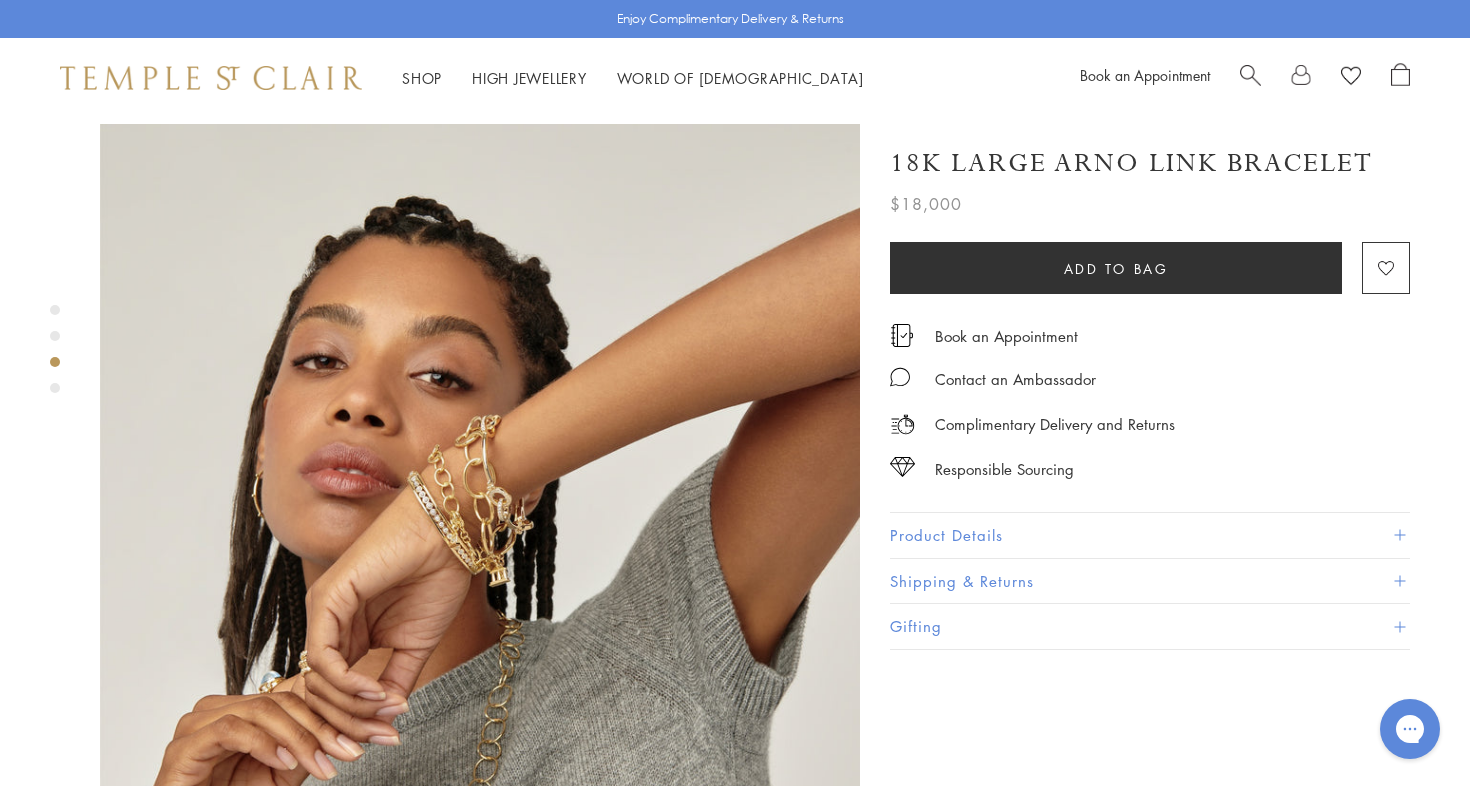 click at bounding box center (55, 310) 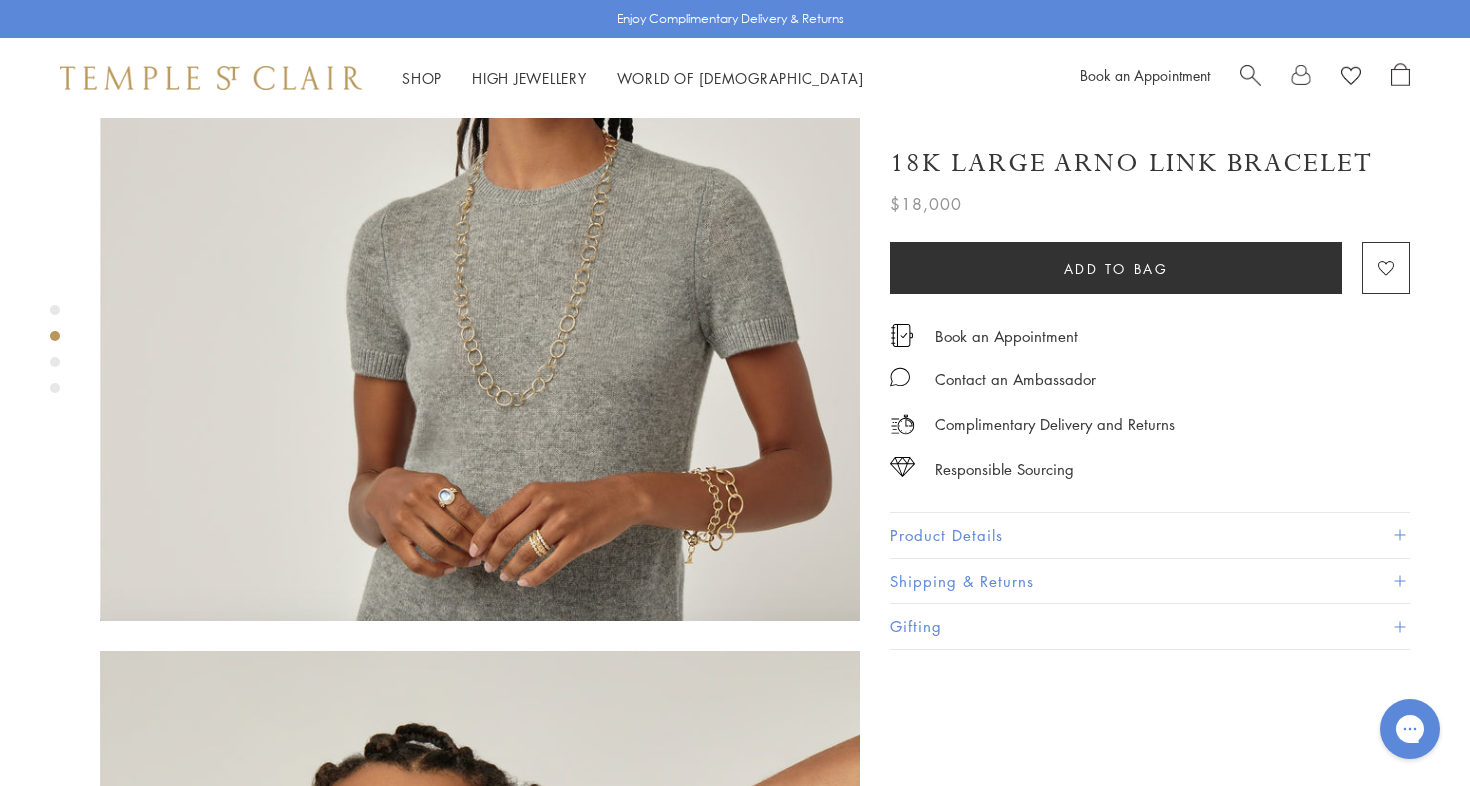 scroll, scrollTop: 1043, scrollLeft: 0, axis: vertical 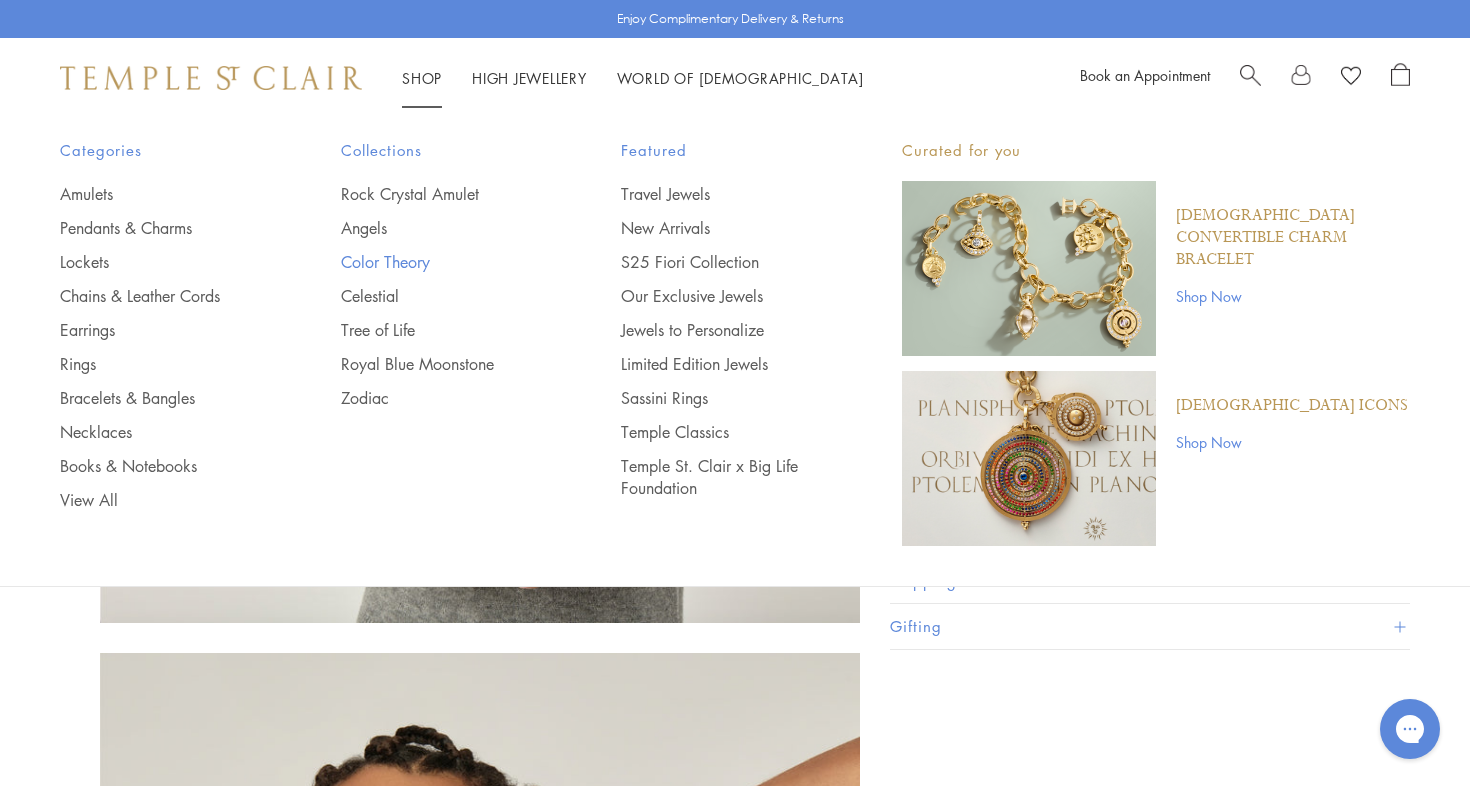 click on "Color Theory" at bounding box center (441, 262) 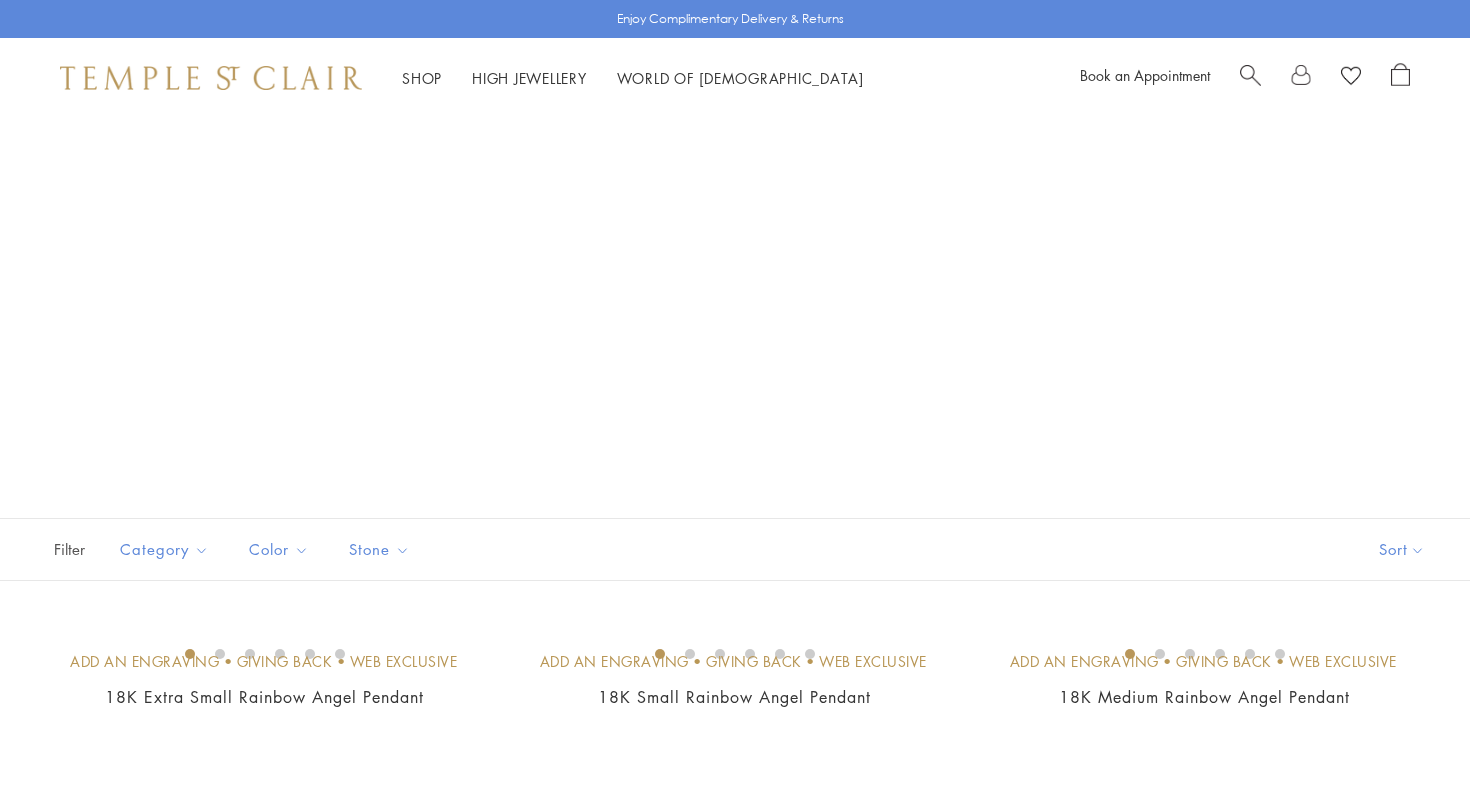 scroll, scrollTop: 0, scrollLeft: 0, axis: both 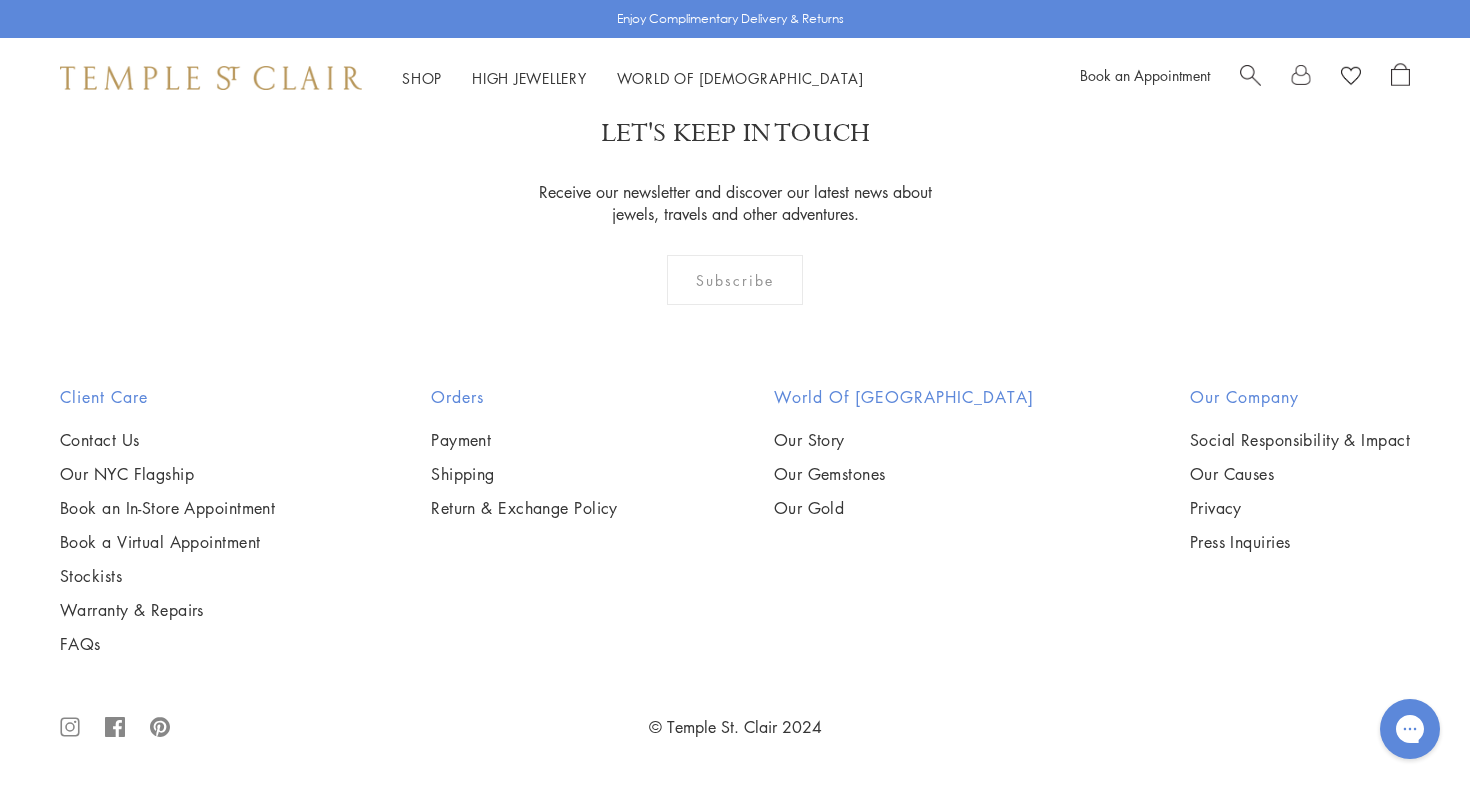 click on "2" at bounding box center (736, -44) 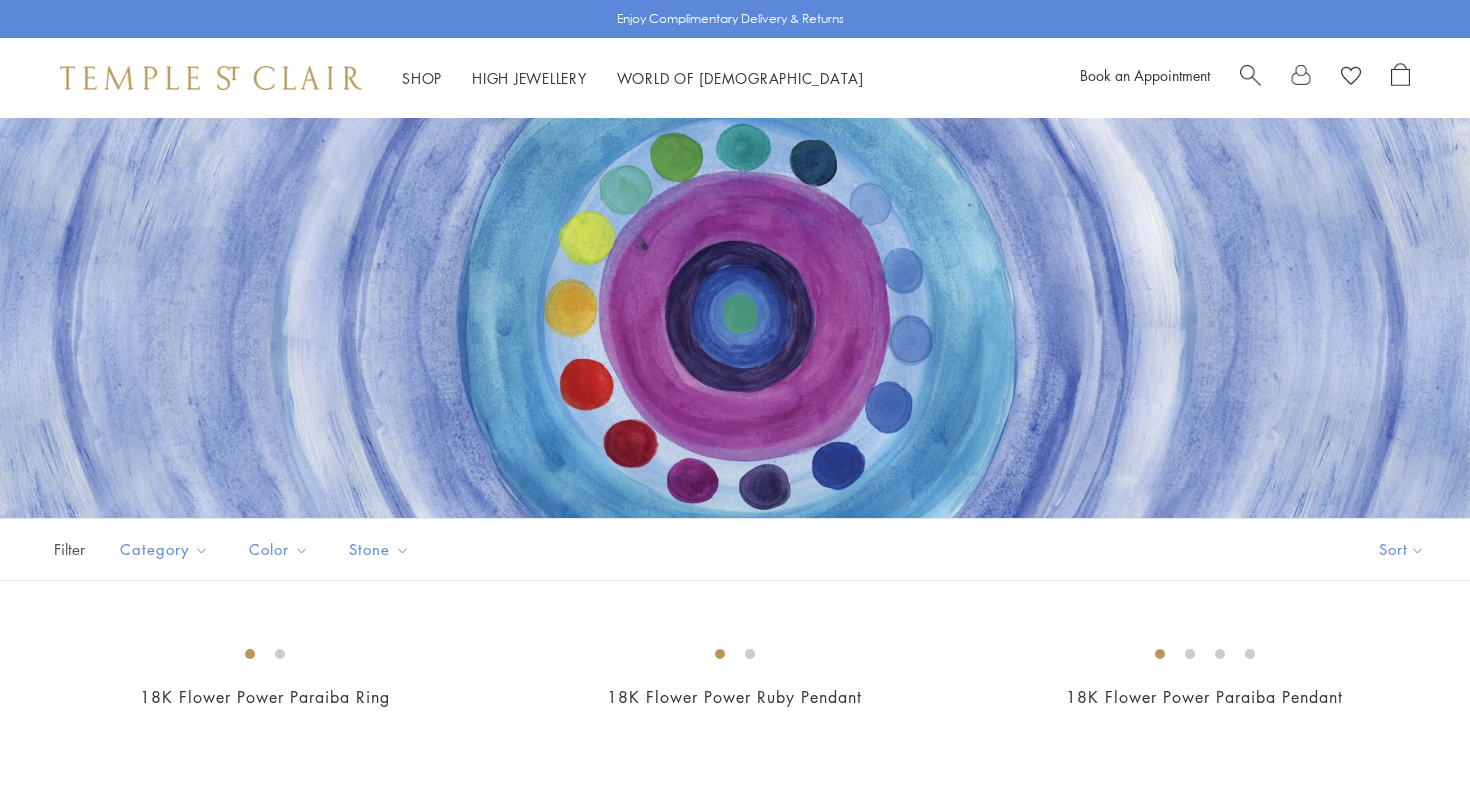 scroll, scrollTop: 0, scrollLeft: 0, axis: both 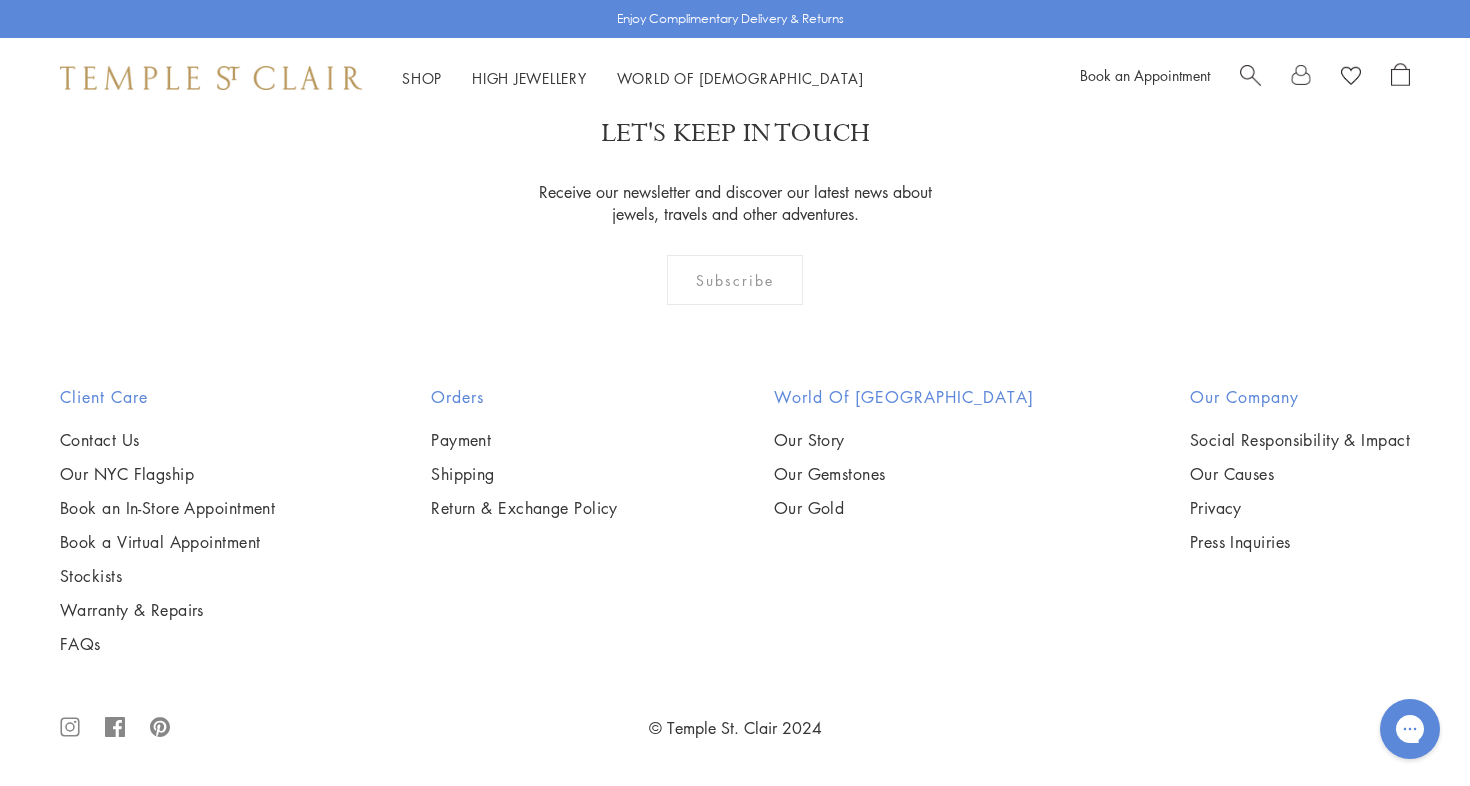 click at bounding box center [0, 0] 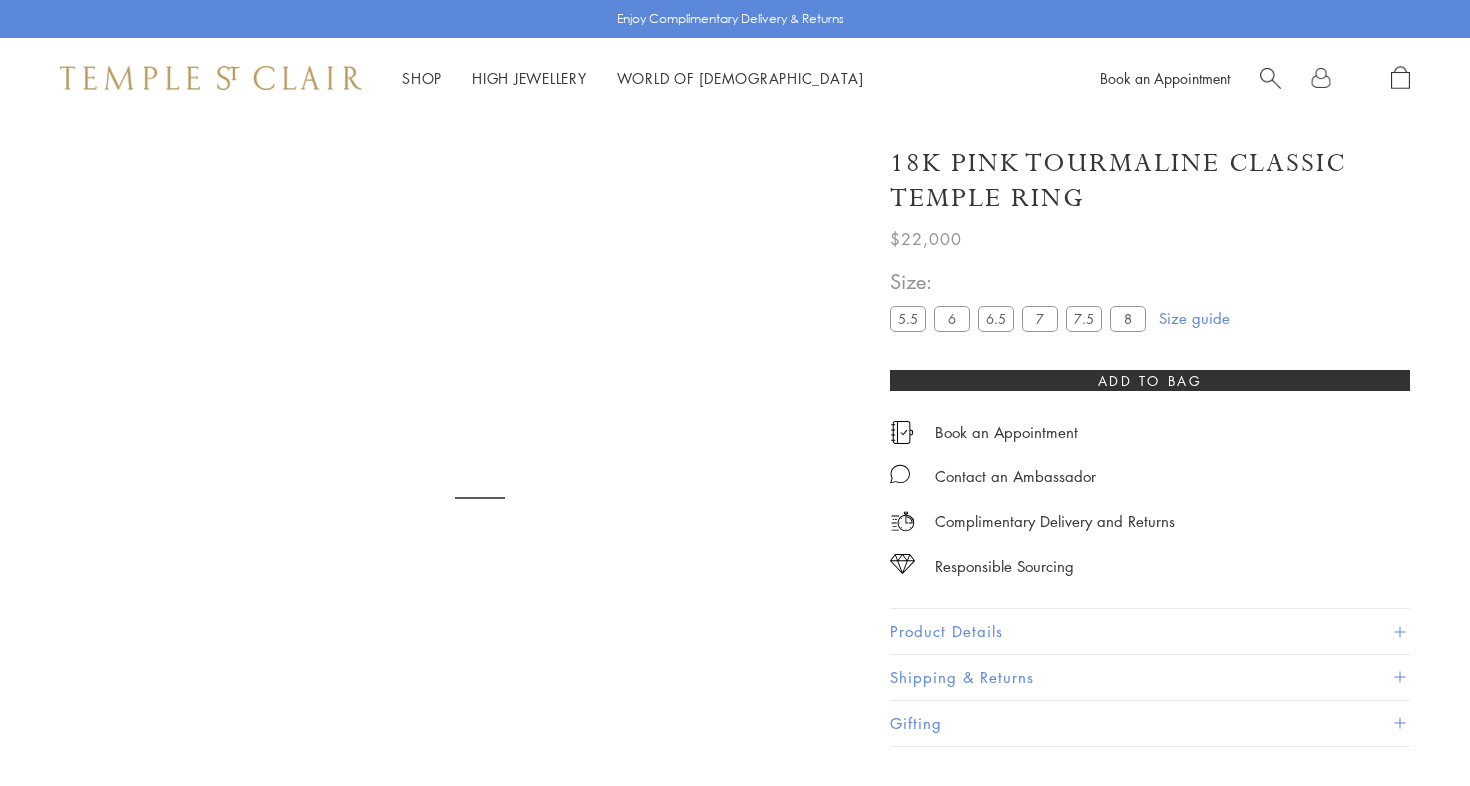 scroll, scrollTop: 0, scrollLeft: 0, axis: both 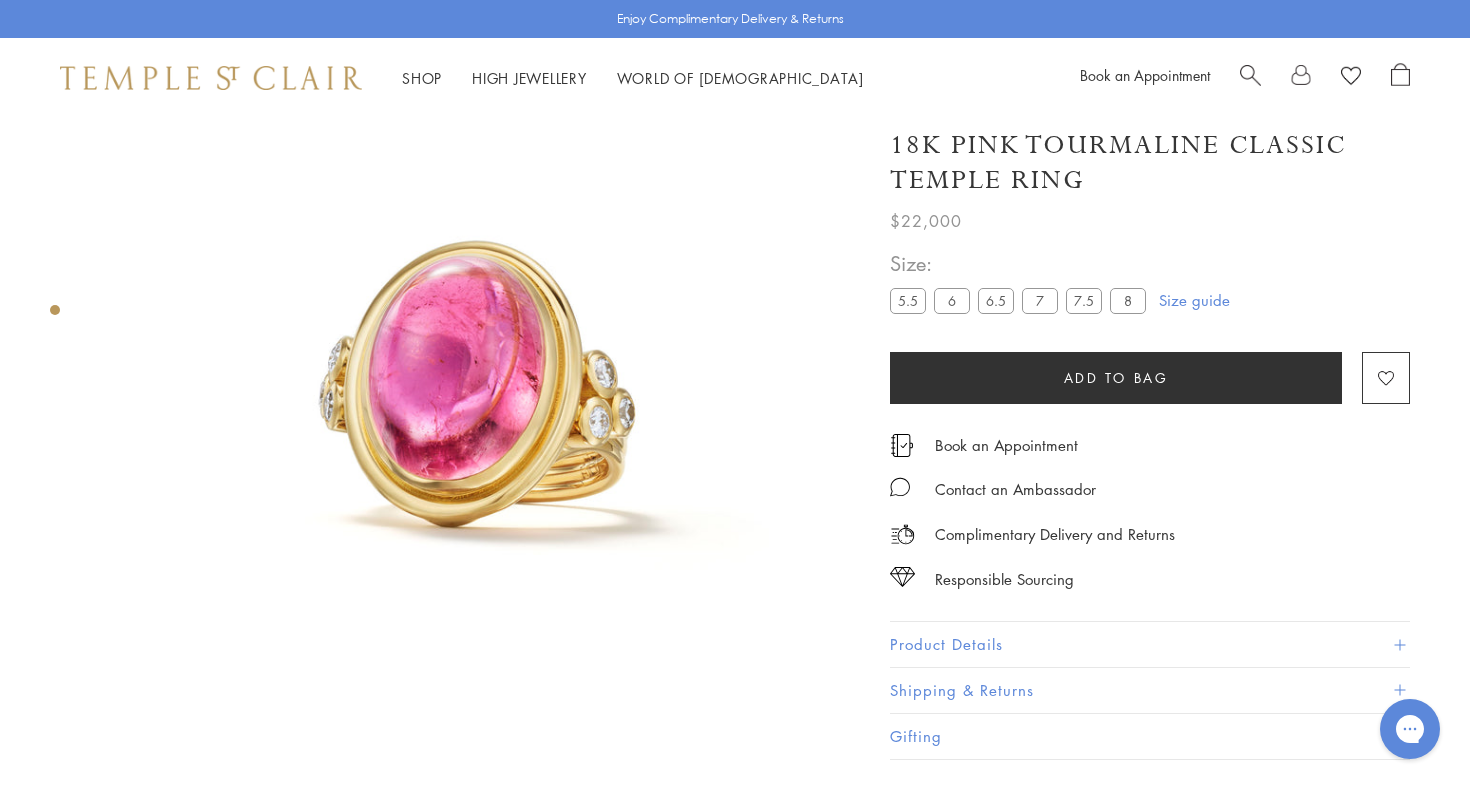 click at bounding box center [480, 380] 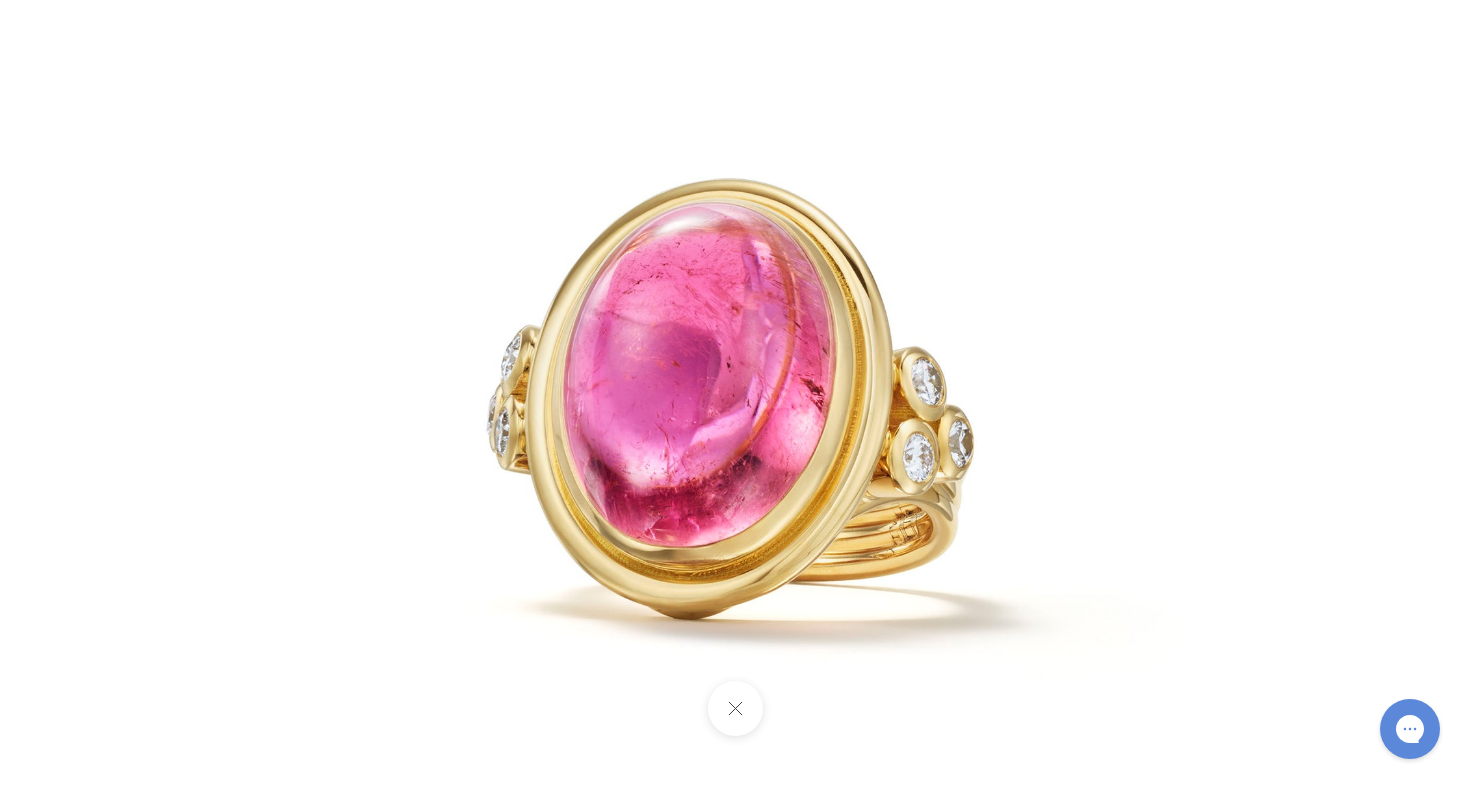 click at bounding box center (735, 393) 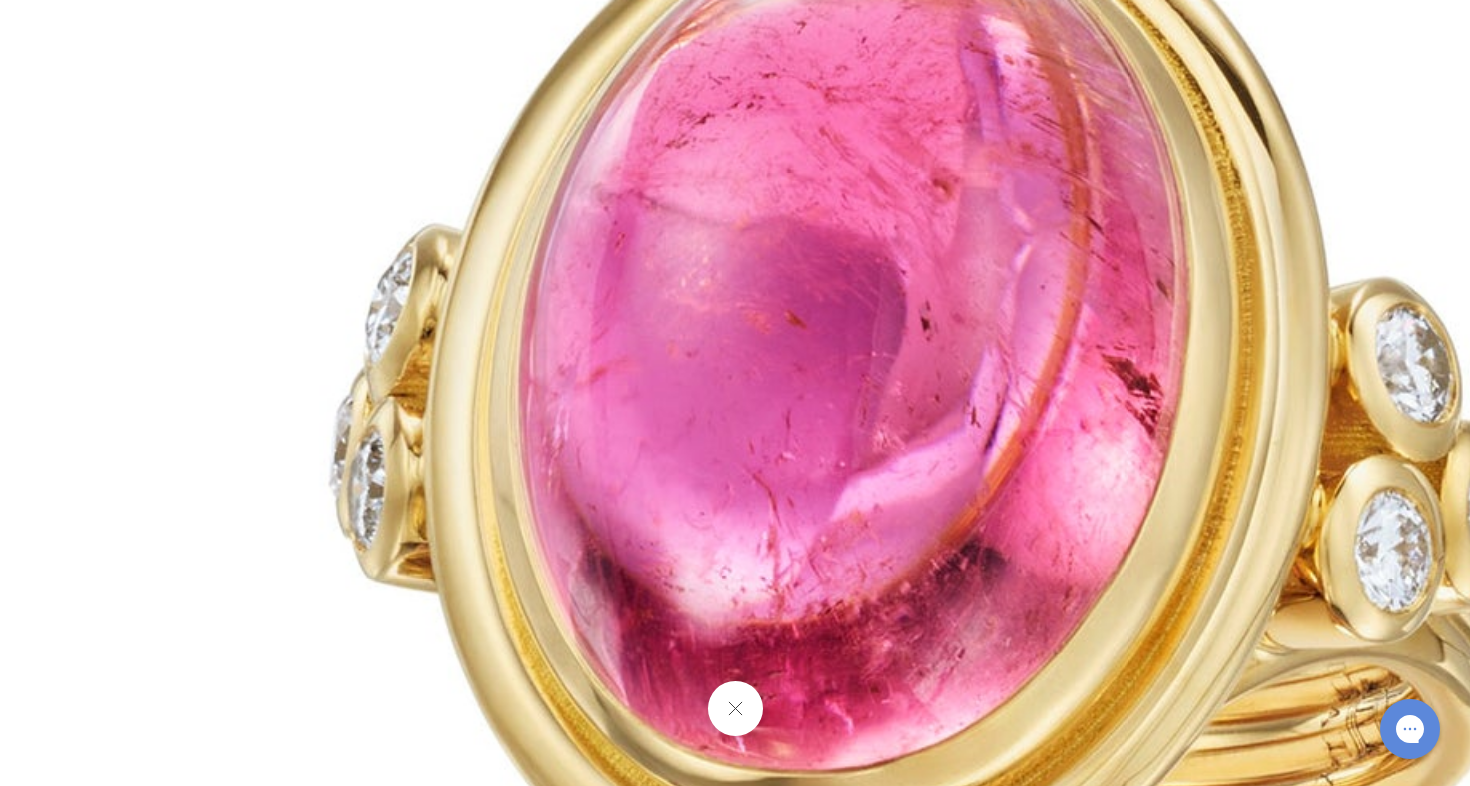 click at bounding box center [734, 708] 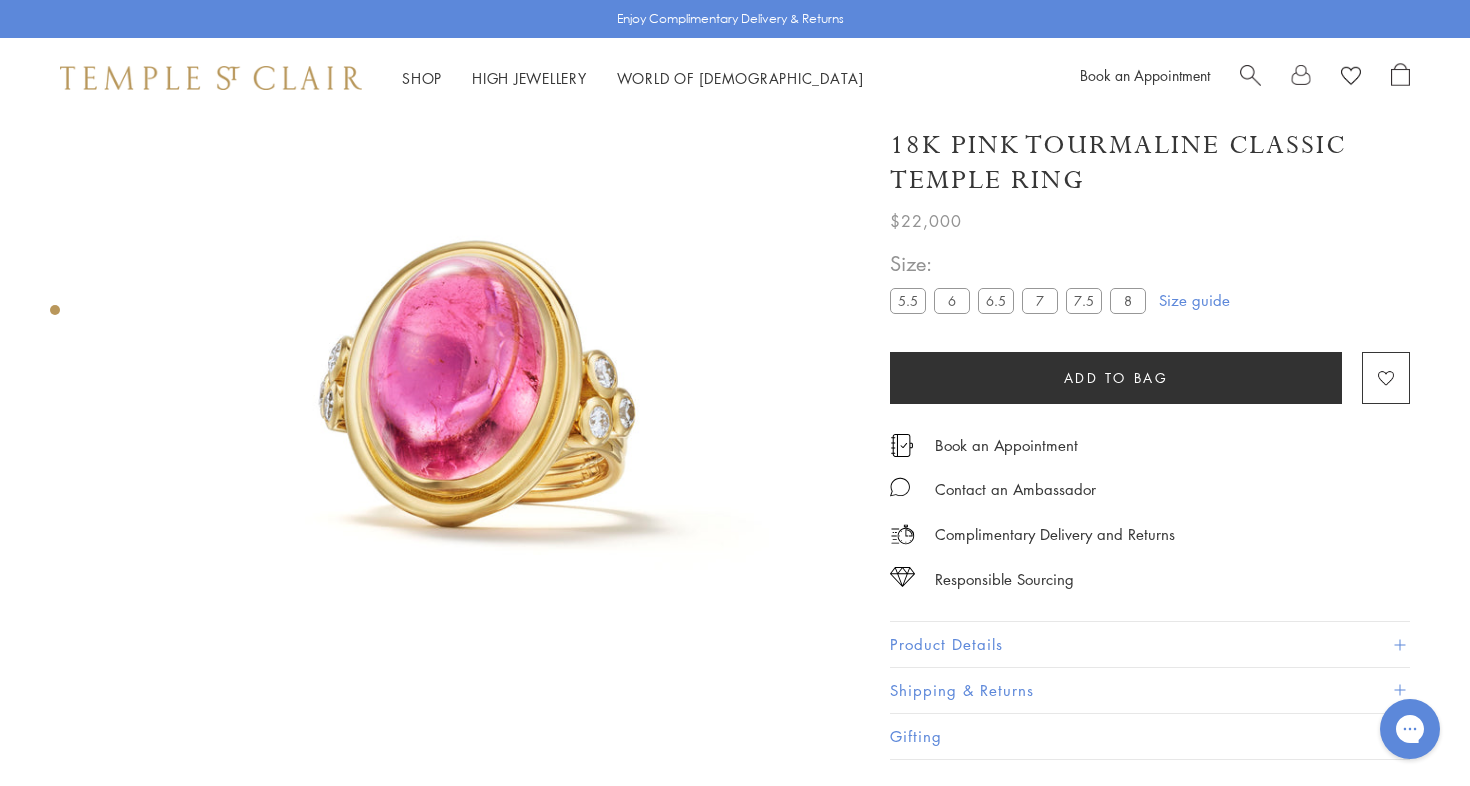 click at bounding box center [460, 380] 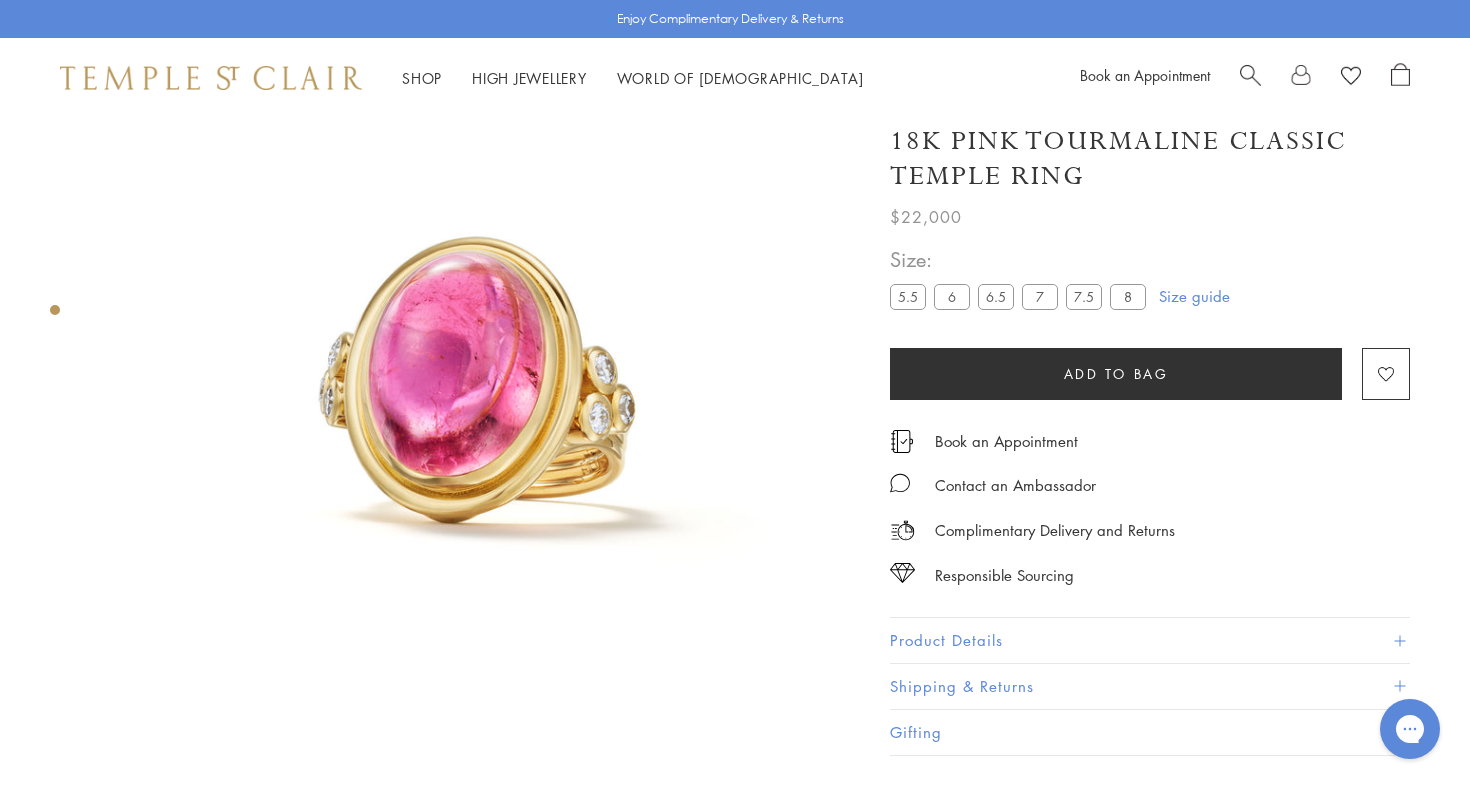 scroll, scrollTop: 124, scrollLeft: 0, axis: vertical 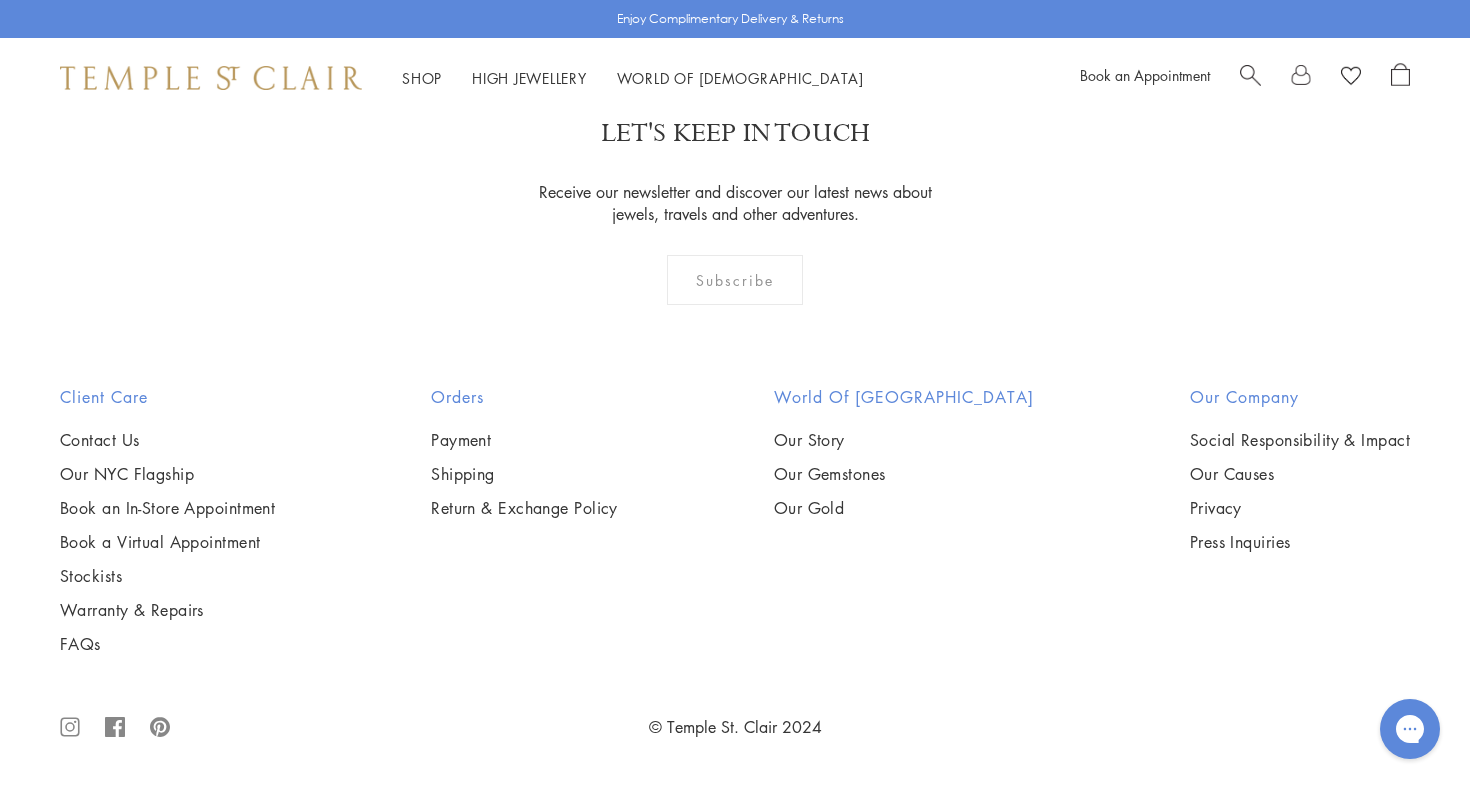 click at bounding box center [0, 0] 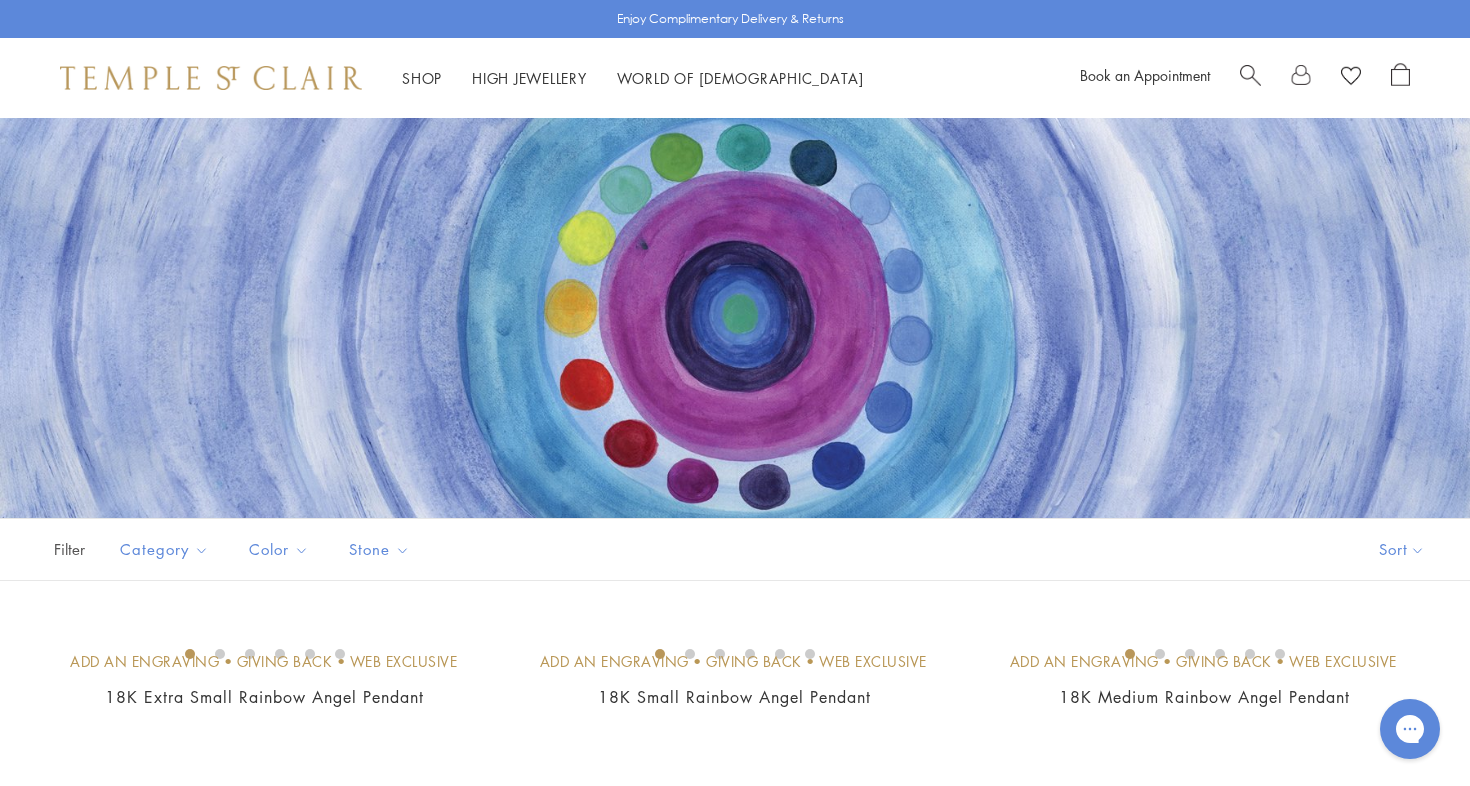 scroll, scrollTop: 0, scrollLeft: 0, axis: both 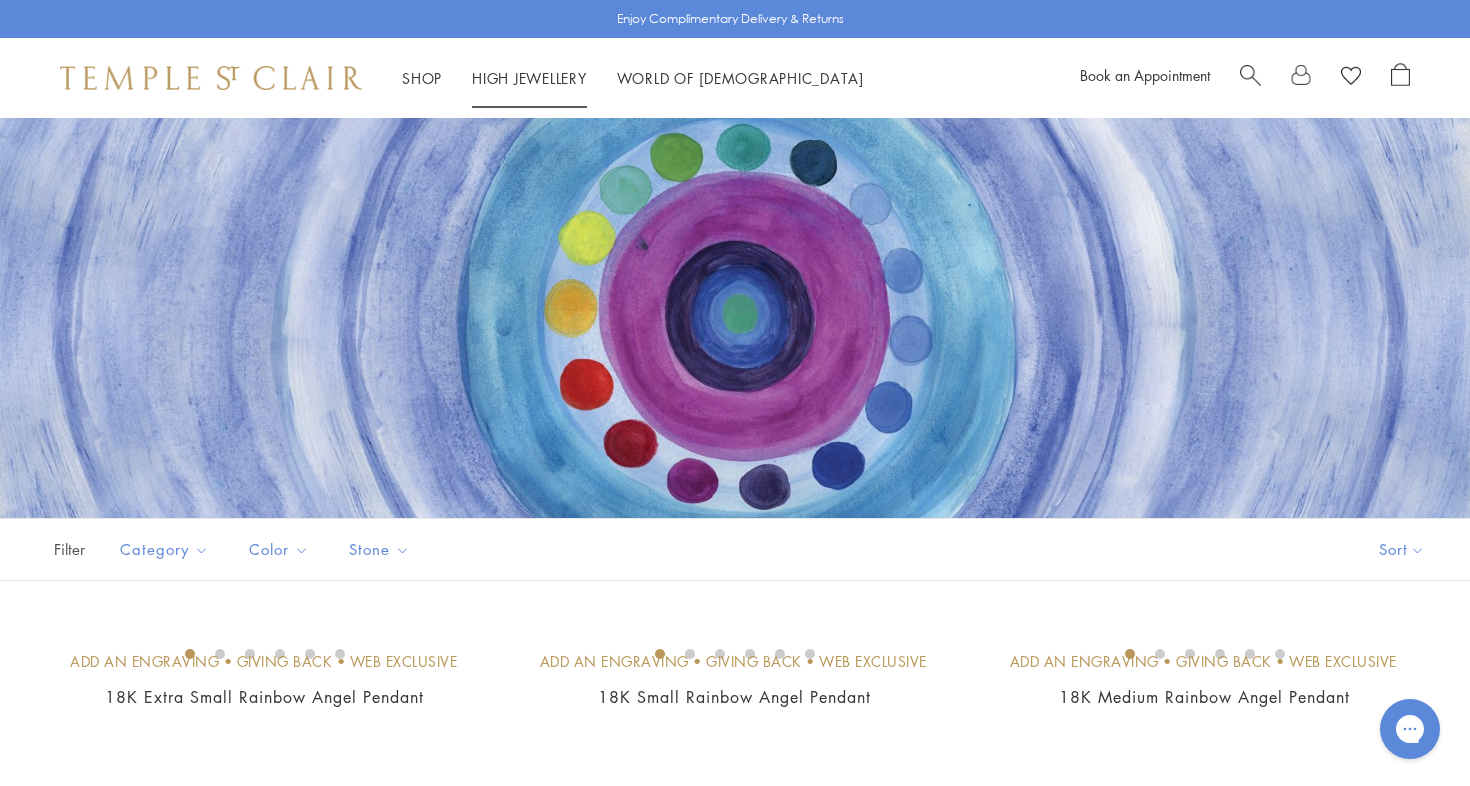 click on "High Jewellery High Jewellery" at bounding box center (529, 78) 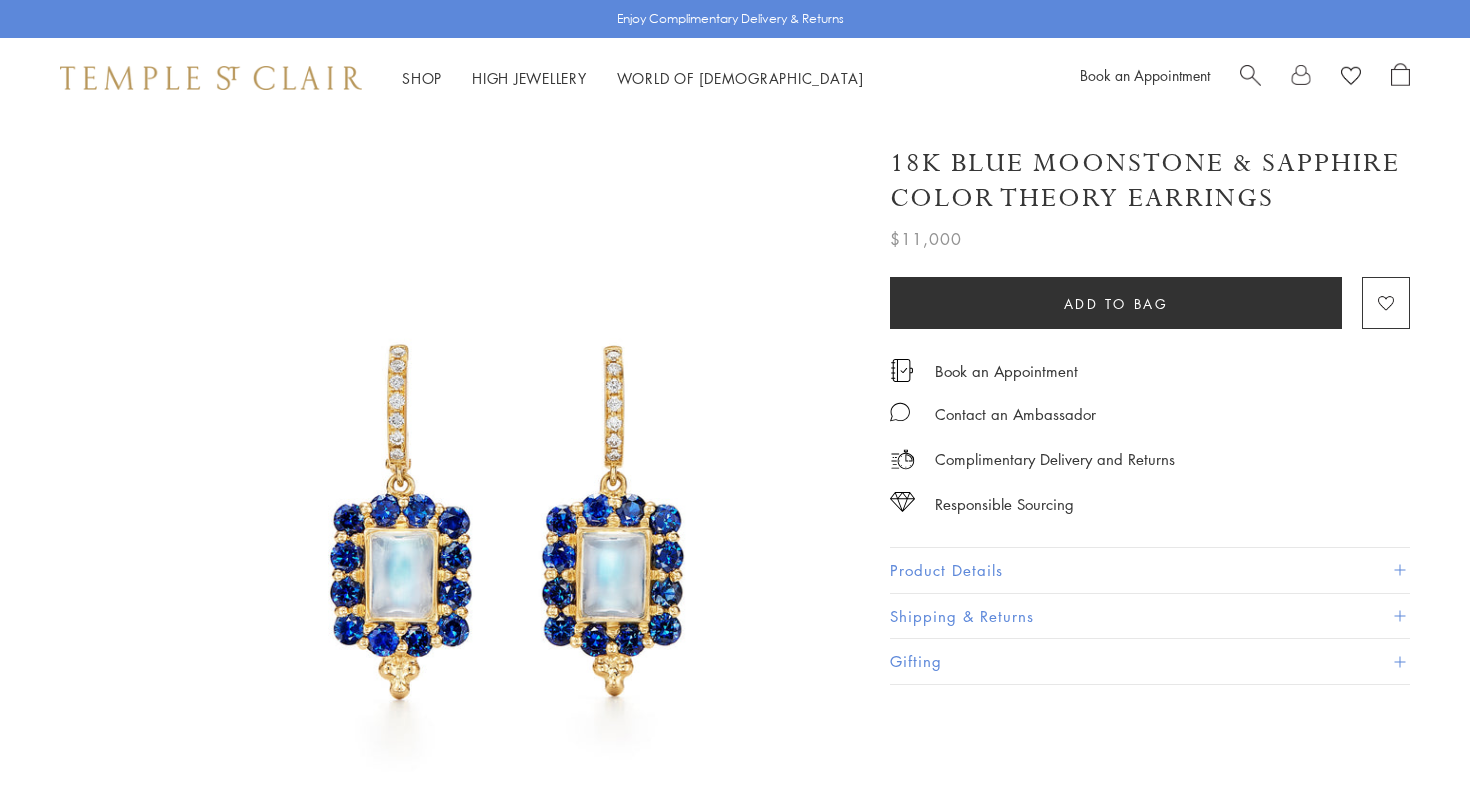 scroll, scrollTop: 0, scrollLeft: 0, axis: both 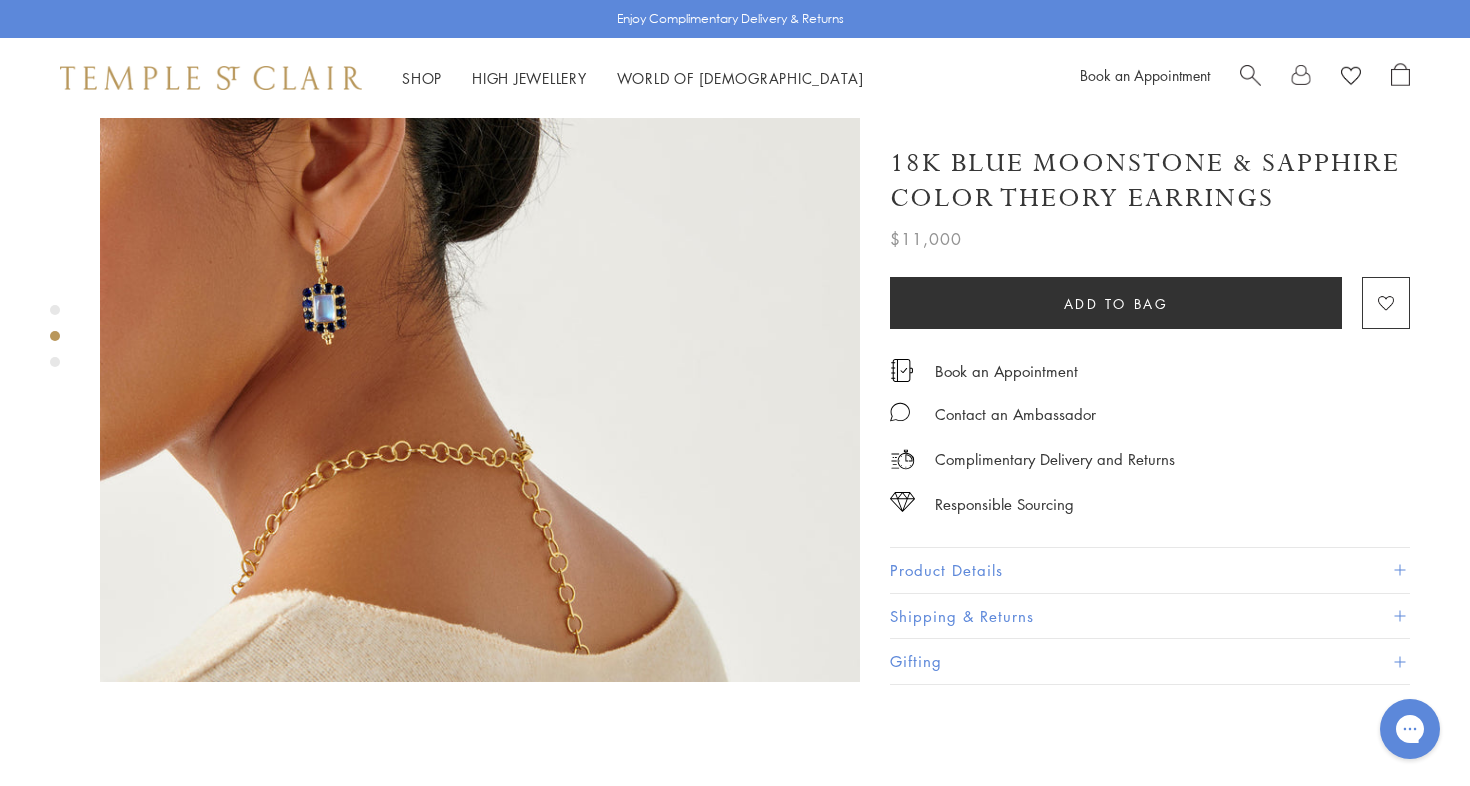 click at bounding box center [480, 302] 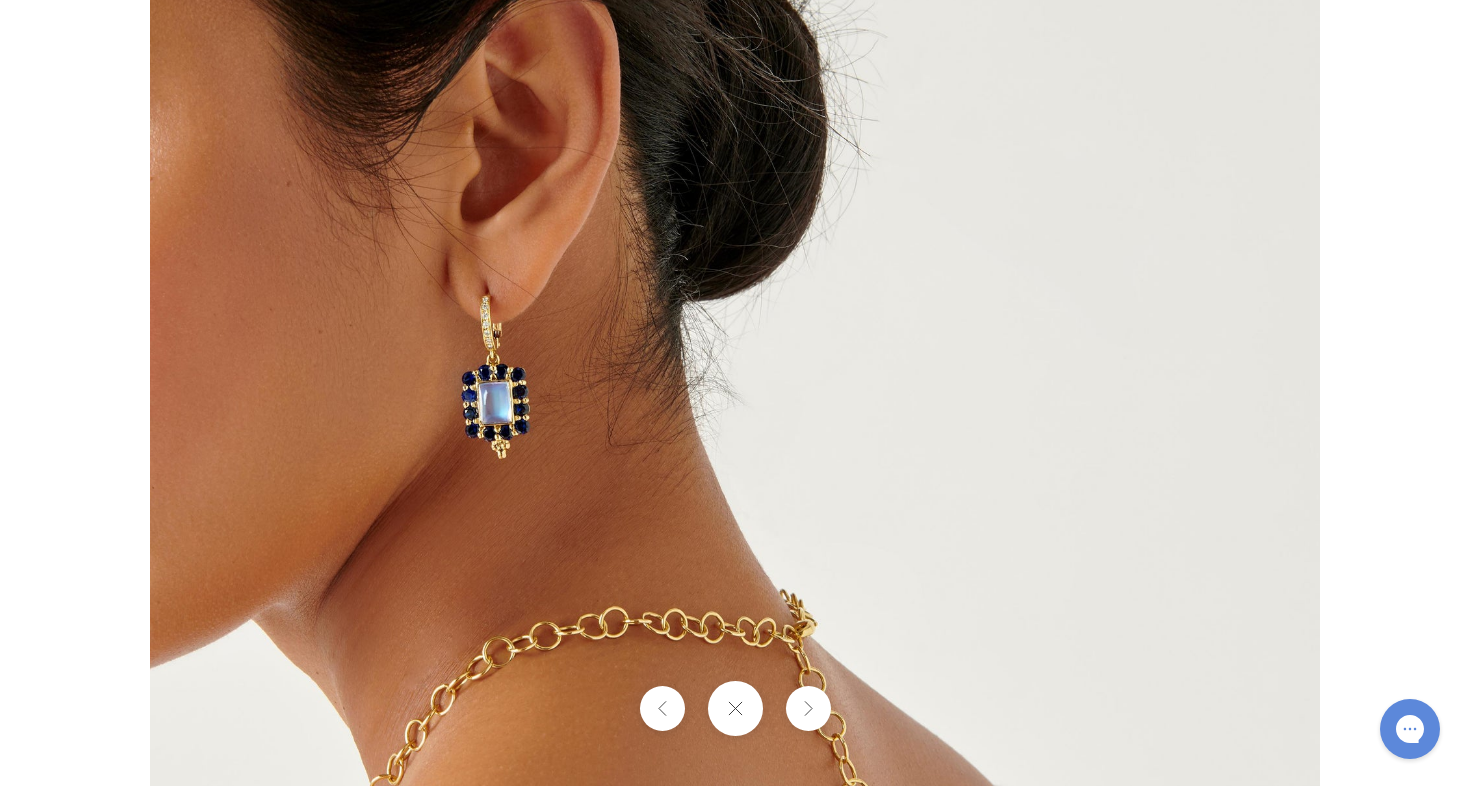 click at bounding box center (735, 393) 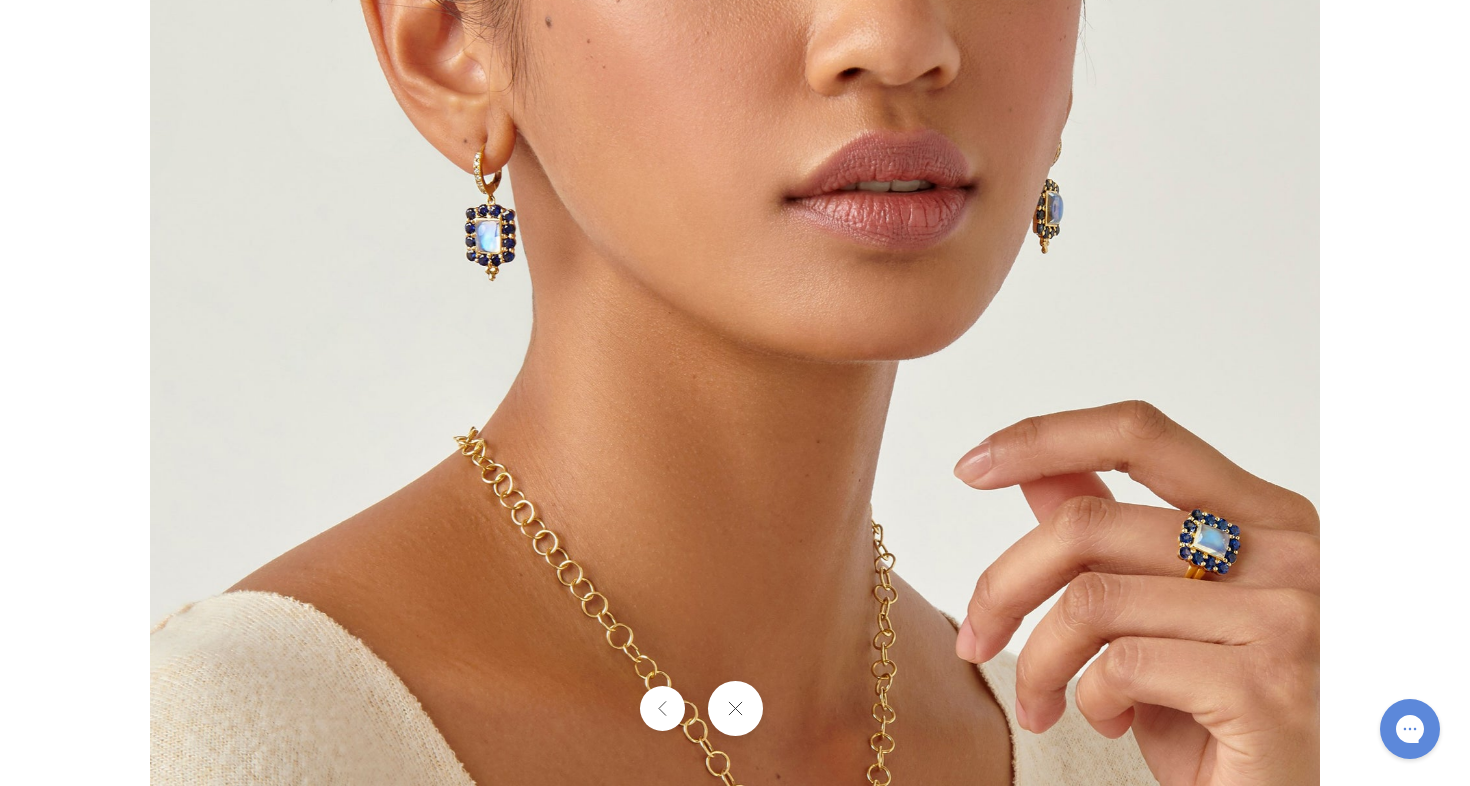 click at bounding box center [735, 201] 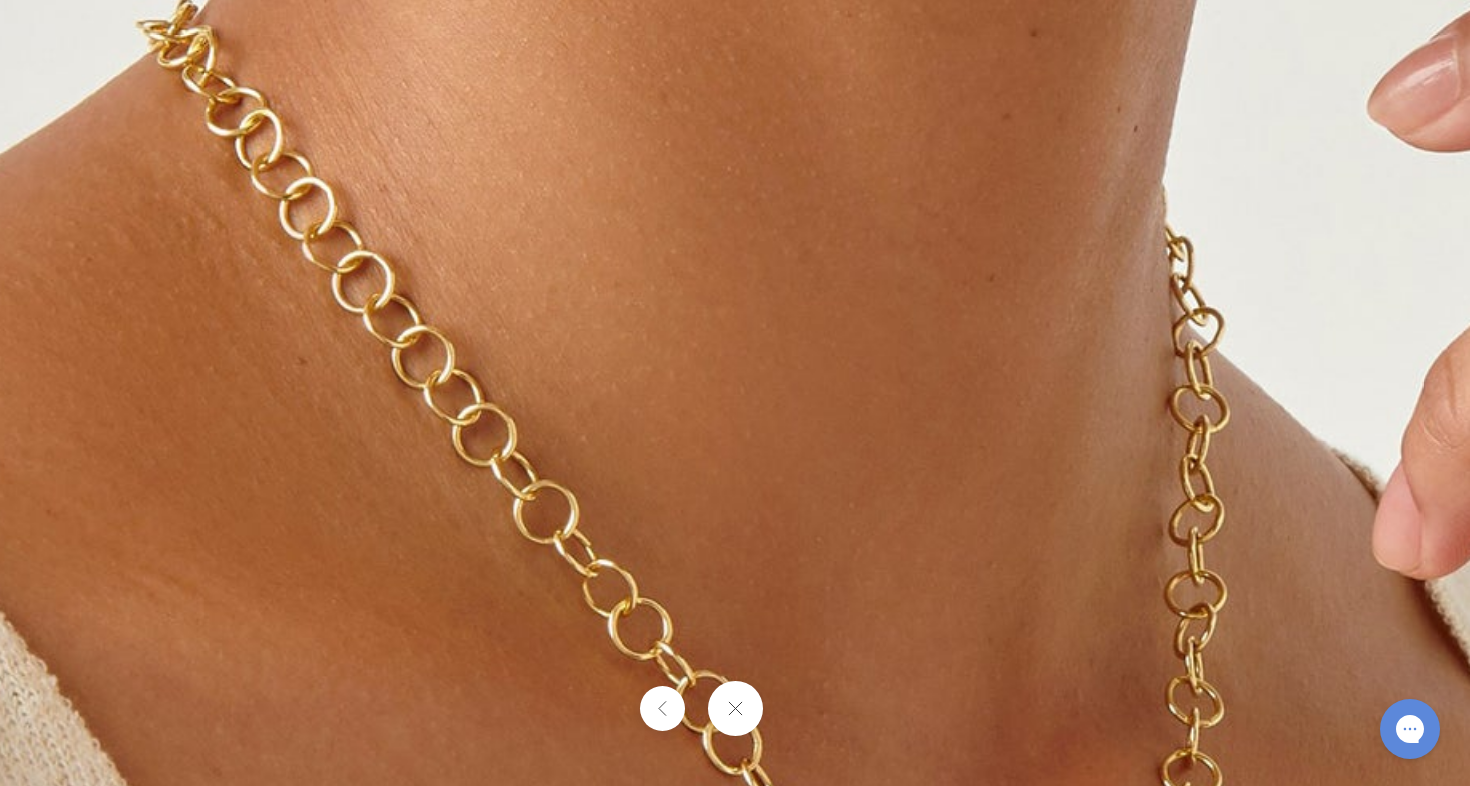 drag, startPoint x: 635, startPoint y: 651, endPoint x: 496, endPoint y: 378, distance: 306.3495 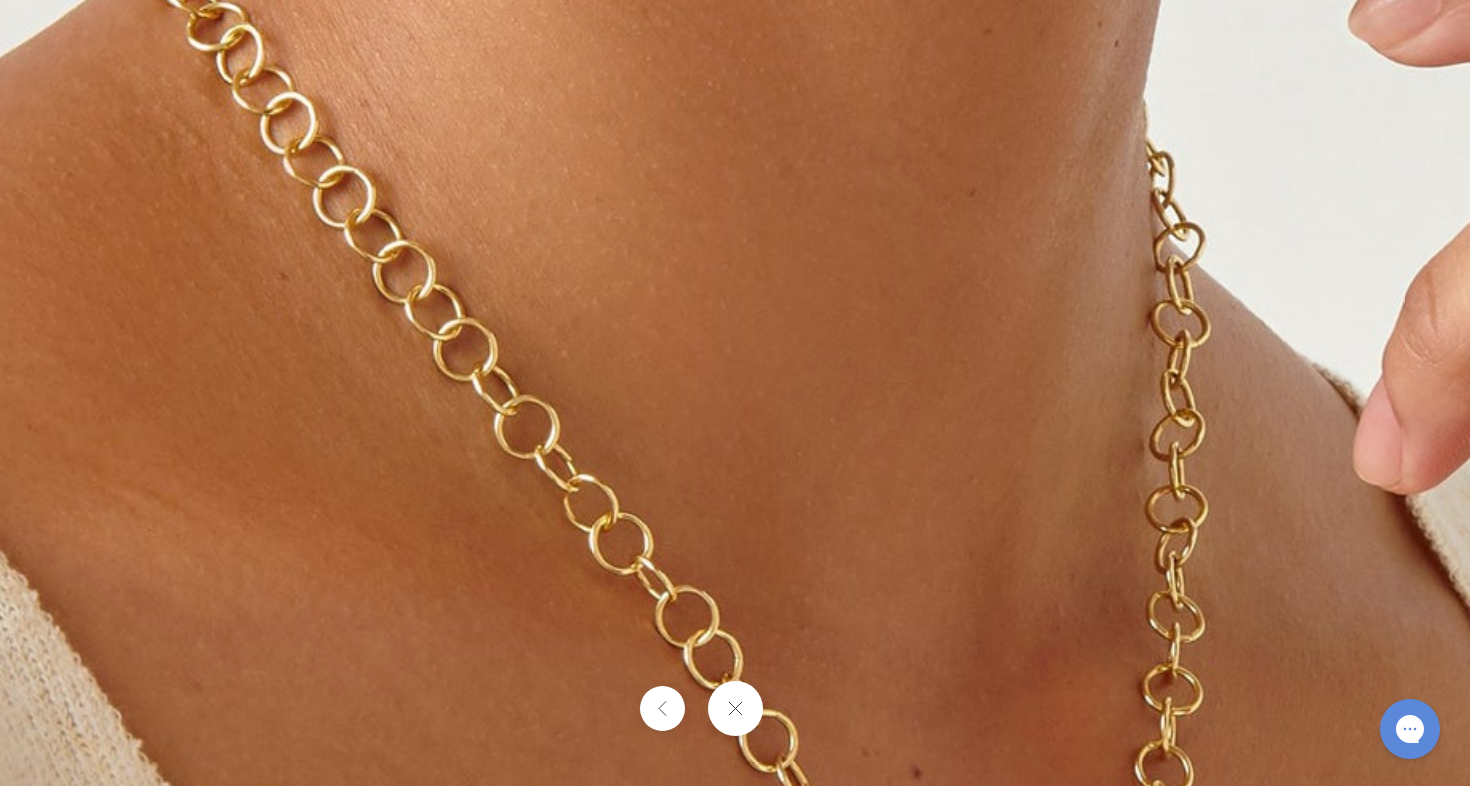 click at bounding box center (734, 708) 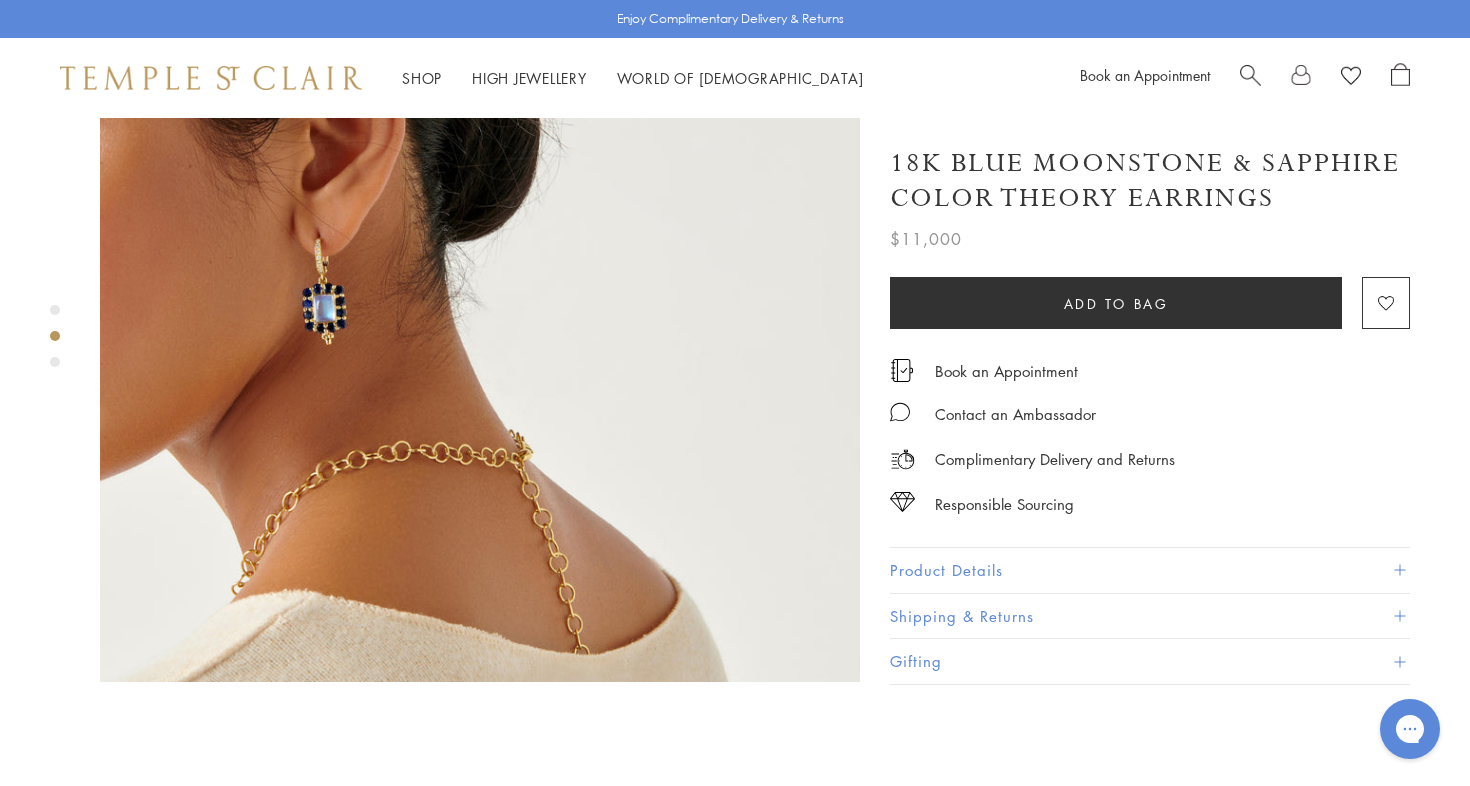 scroll, scrollTop: 987, scrollLeft: 0, axis: vertical 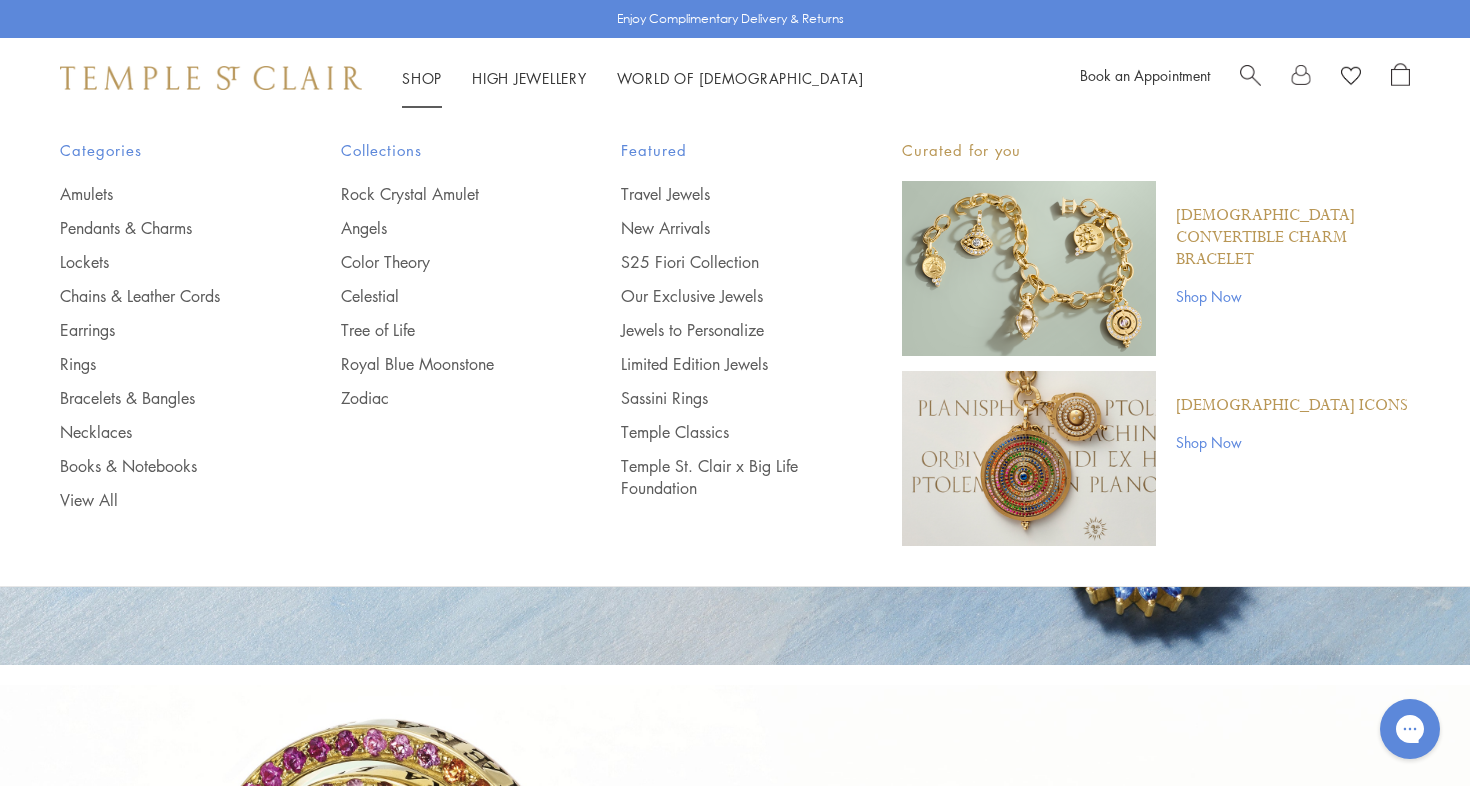 click on "Shop Shop" at bounding box center (422, 78) 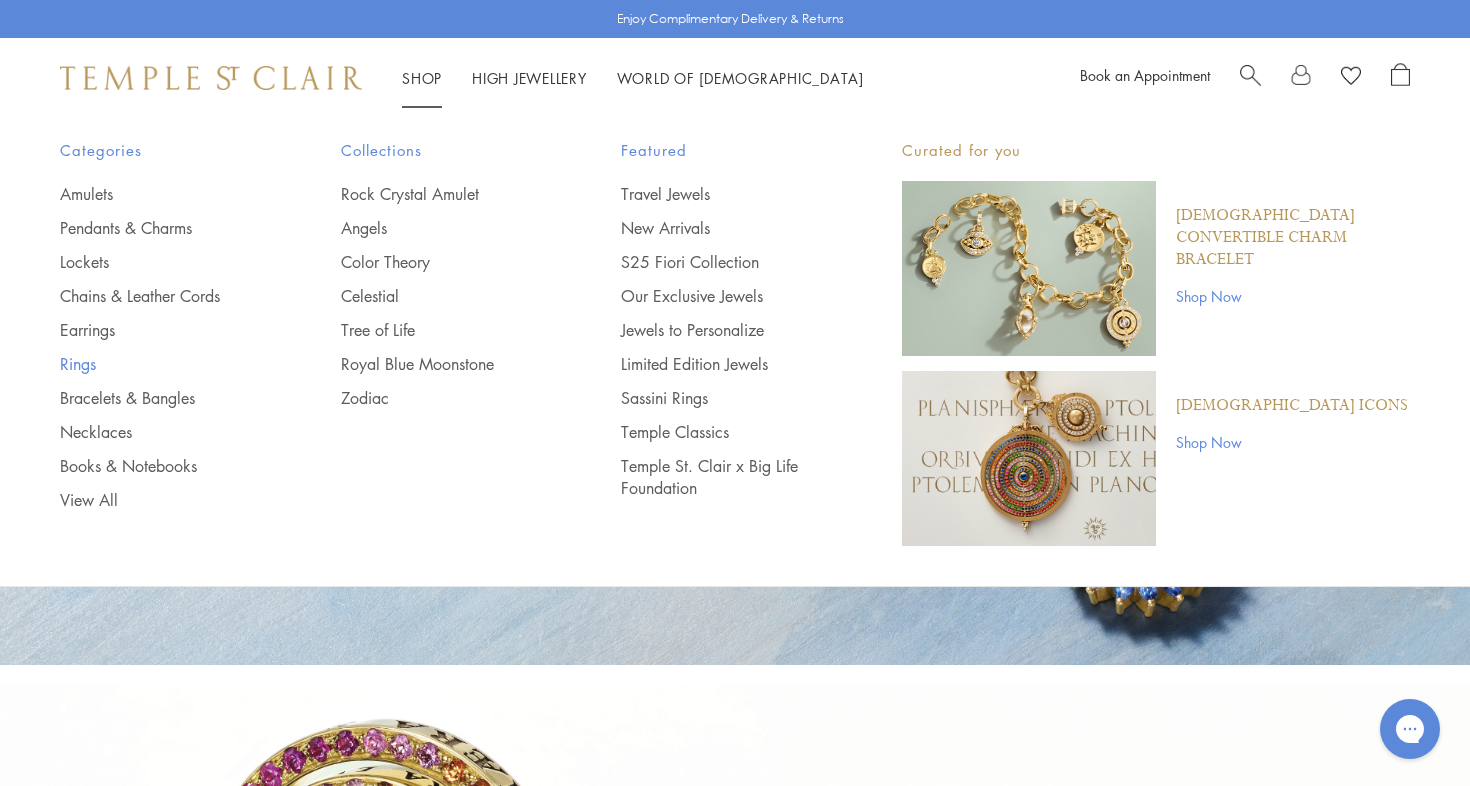 click on "Rings" at bounding box center [160, 364] 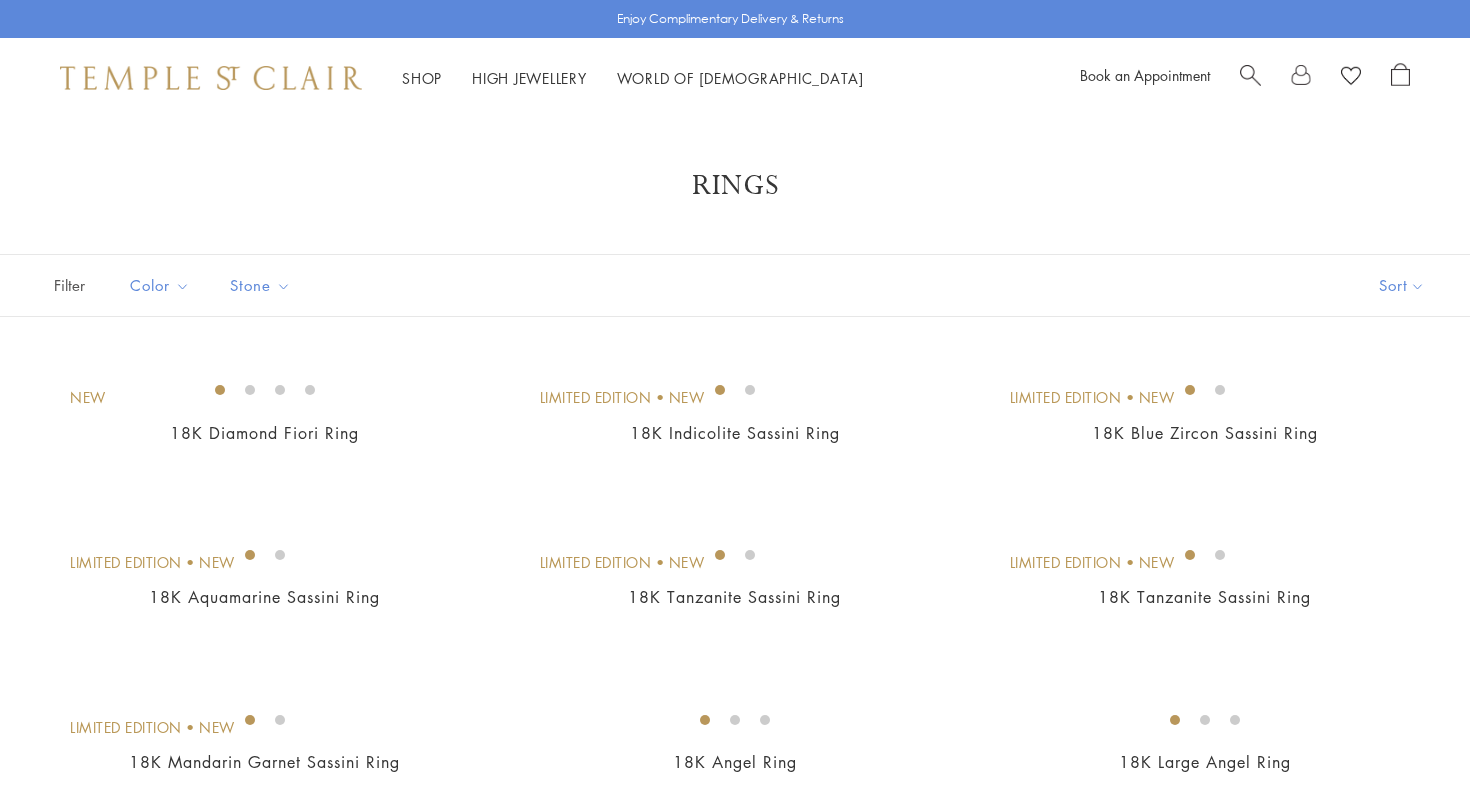 scroll, scrollTop: 0, scrollLeft: 0, axis: both 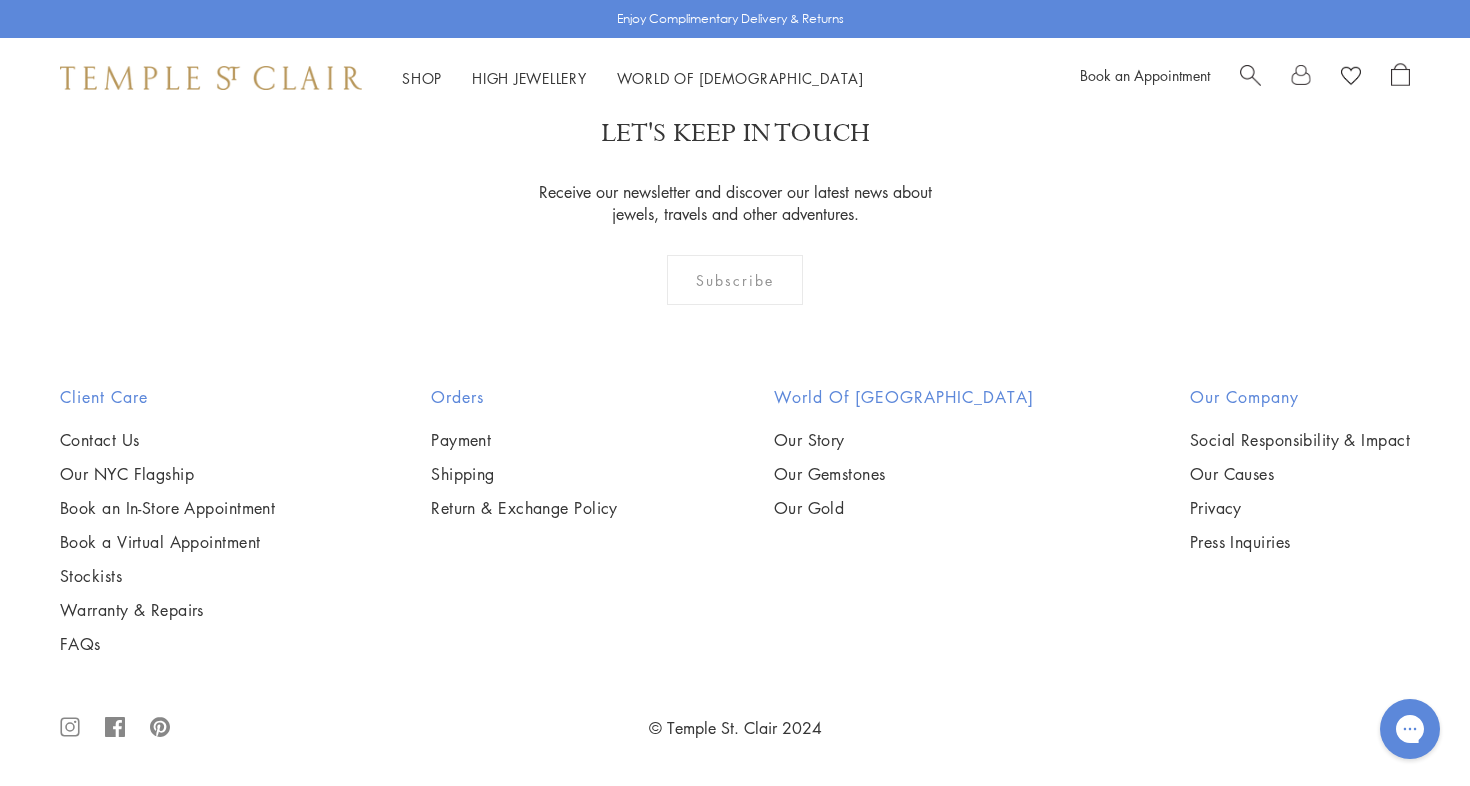 click at bounding box center [0, 0] 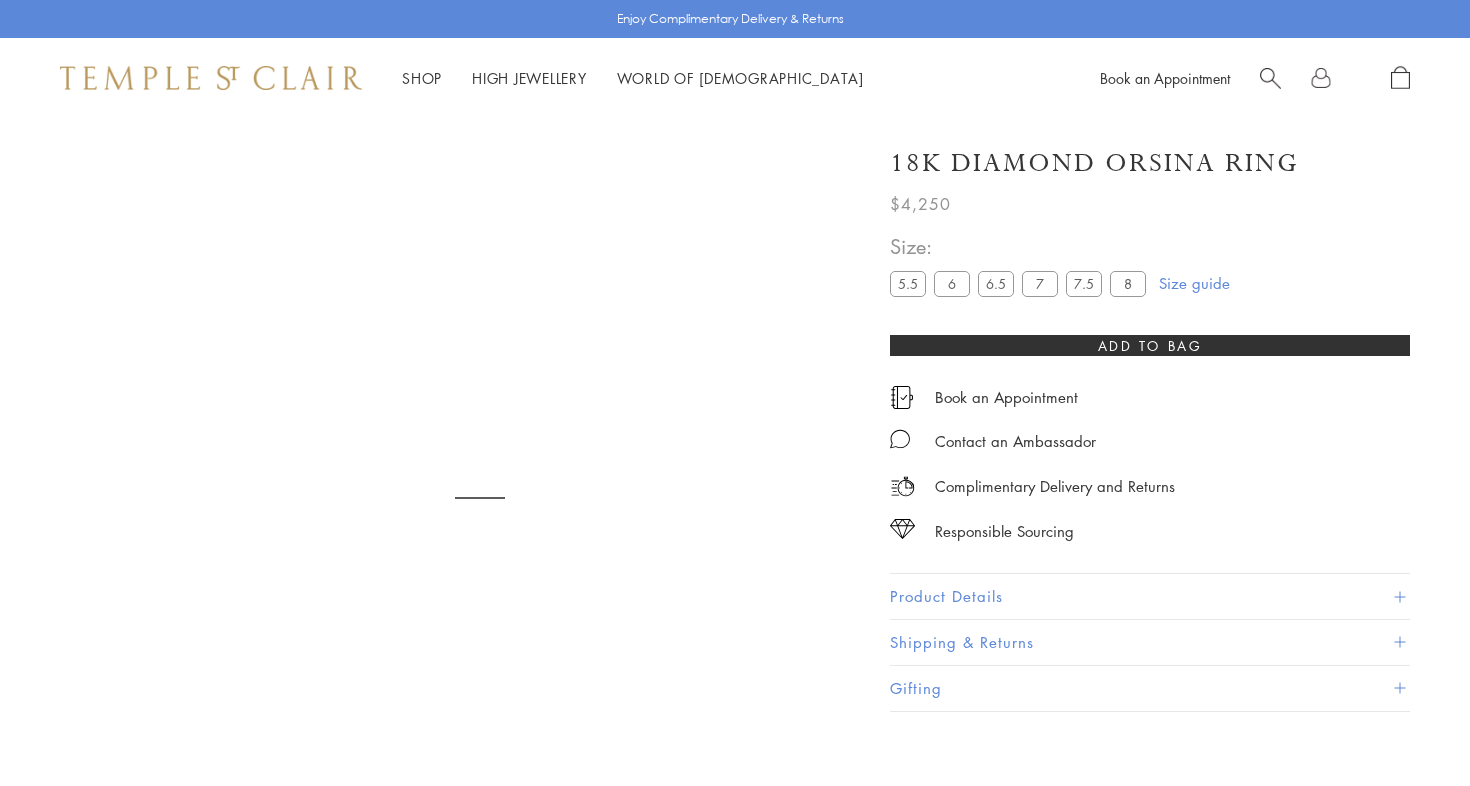 scroll, scrollTop: 0, scrollLeft: 0, axis: both 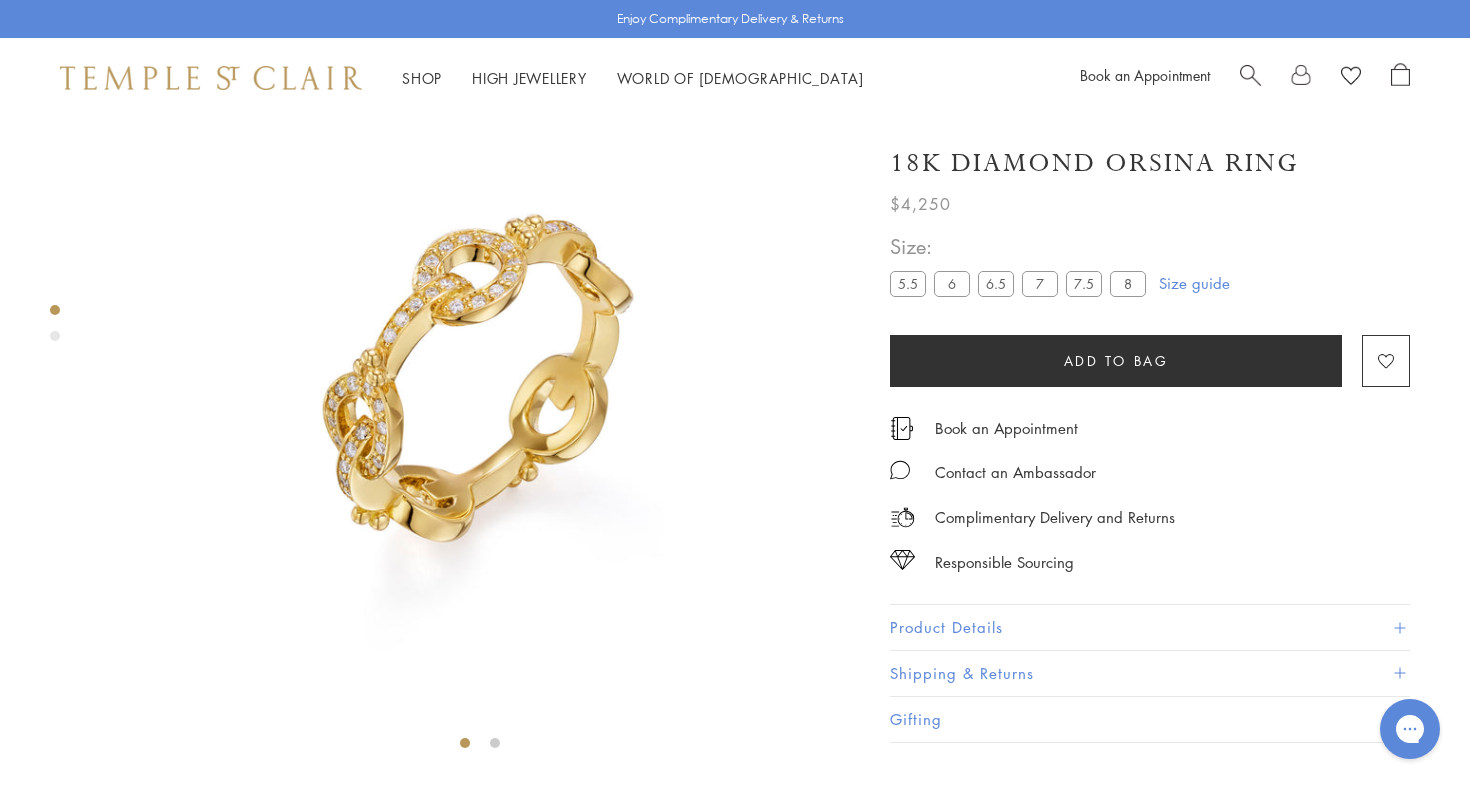 click at bounding box center (55, 336) 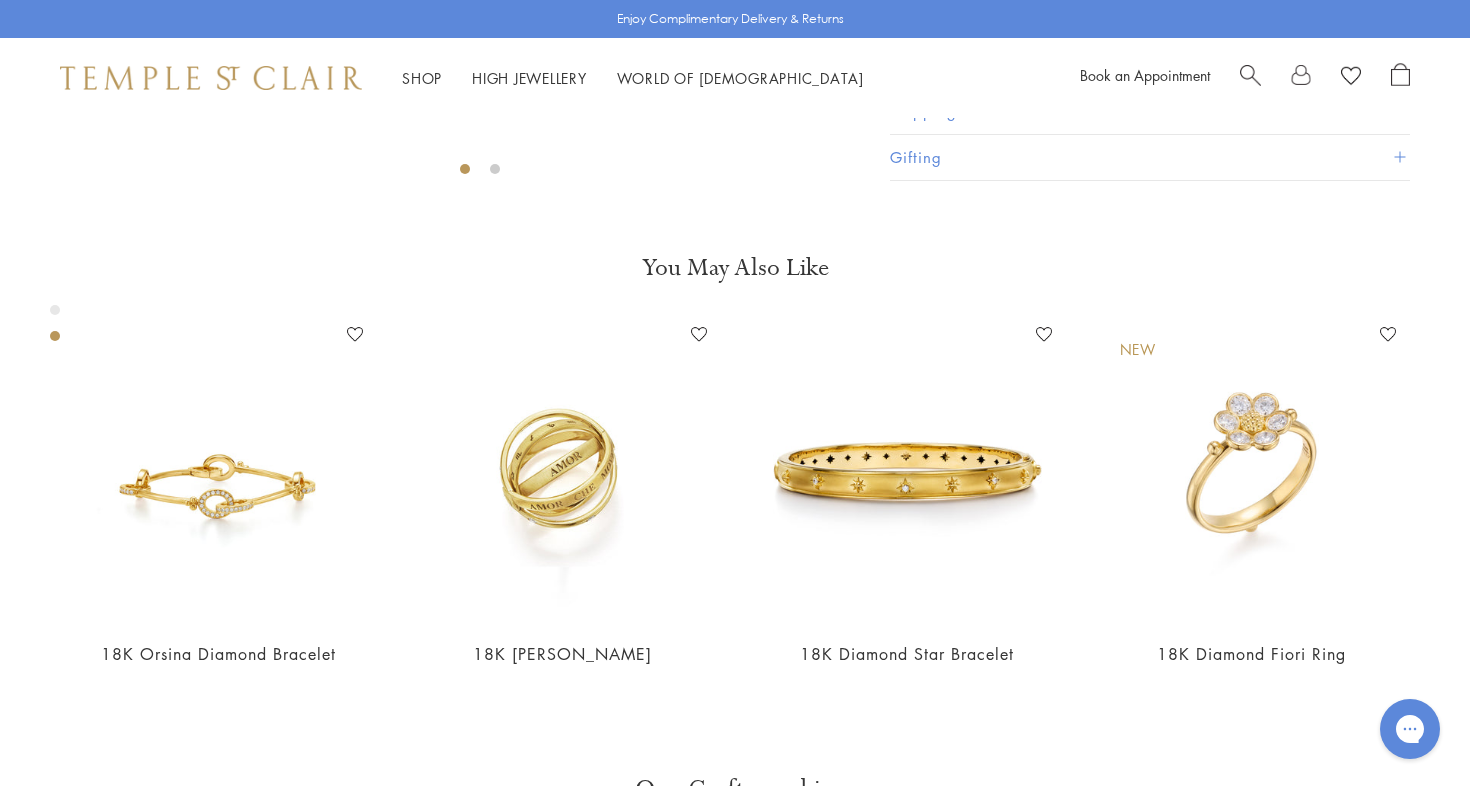 scroll, scrollTop: 798, scrollLeft: 0, axis: vertical 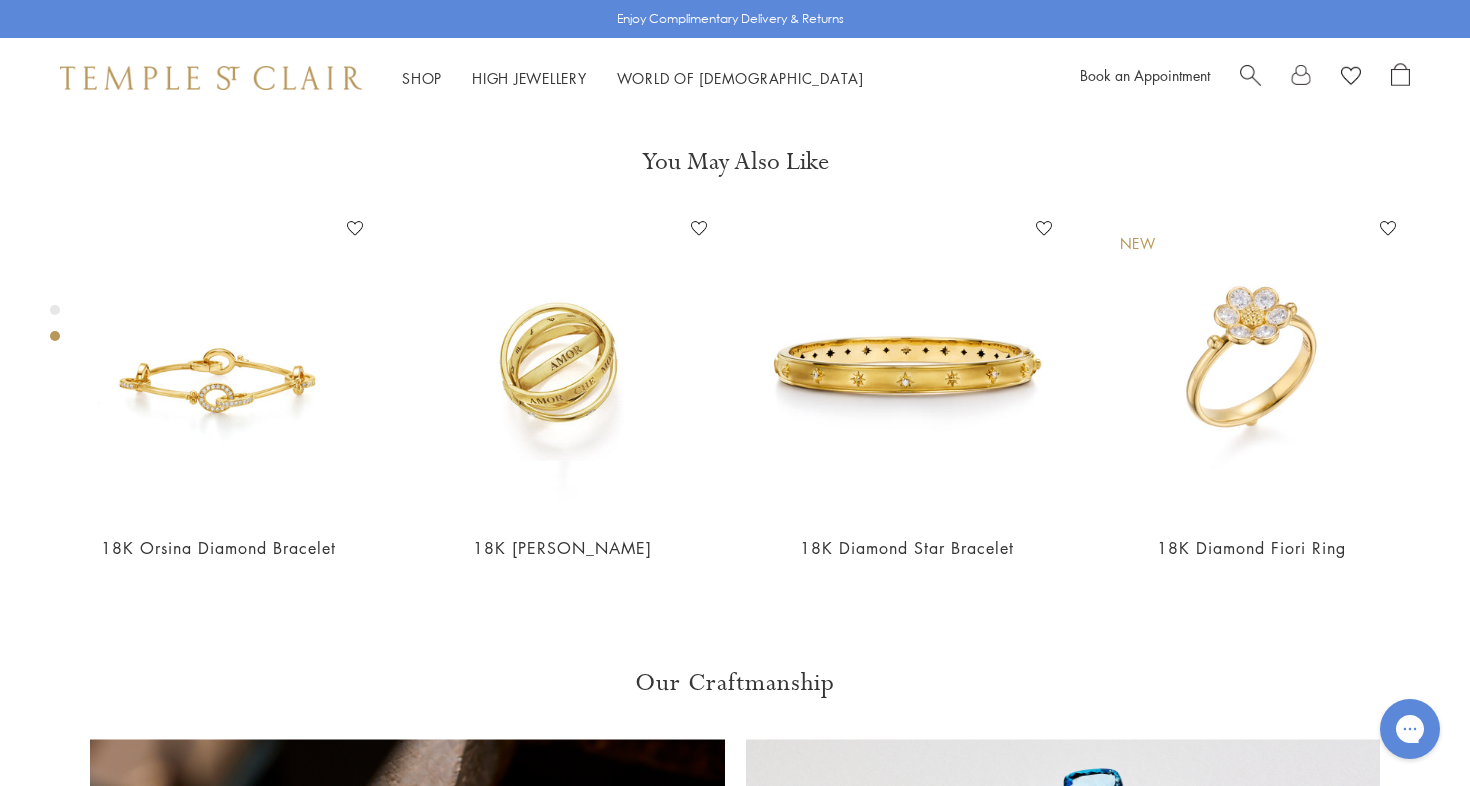 click at bounding box center (-280, -300) 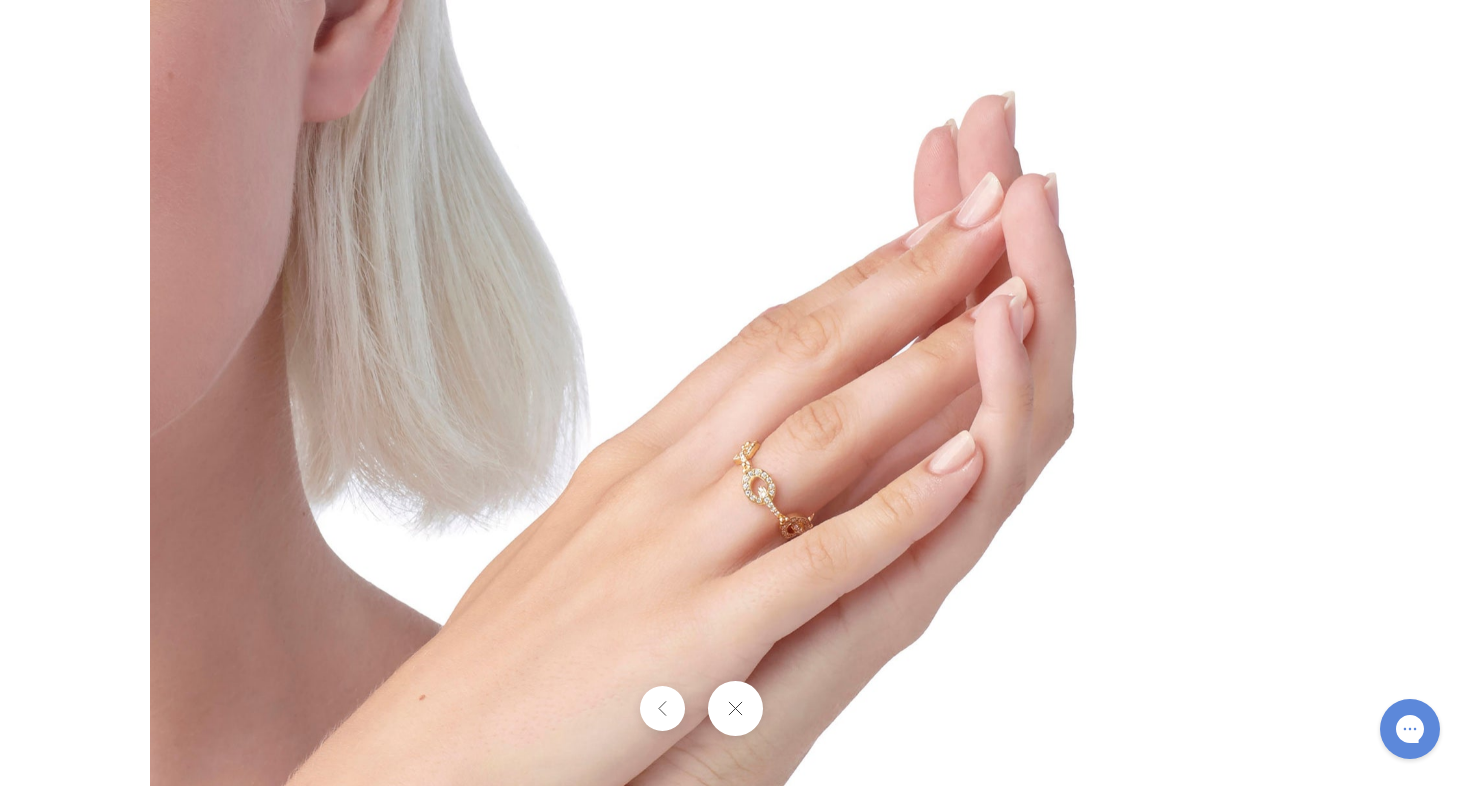 click at bounding box center (734, 392) 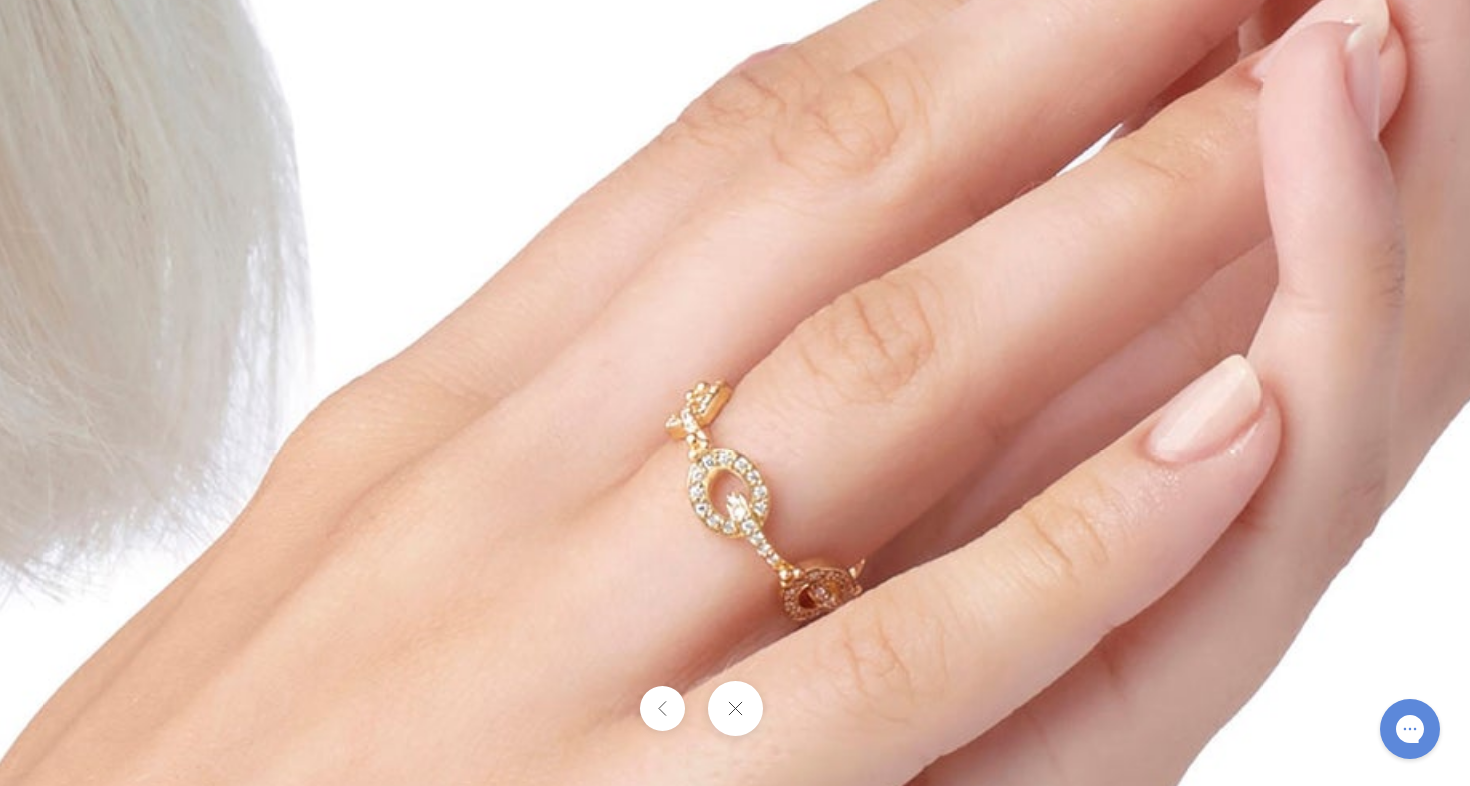 click at bounding box center (734, 708) 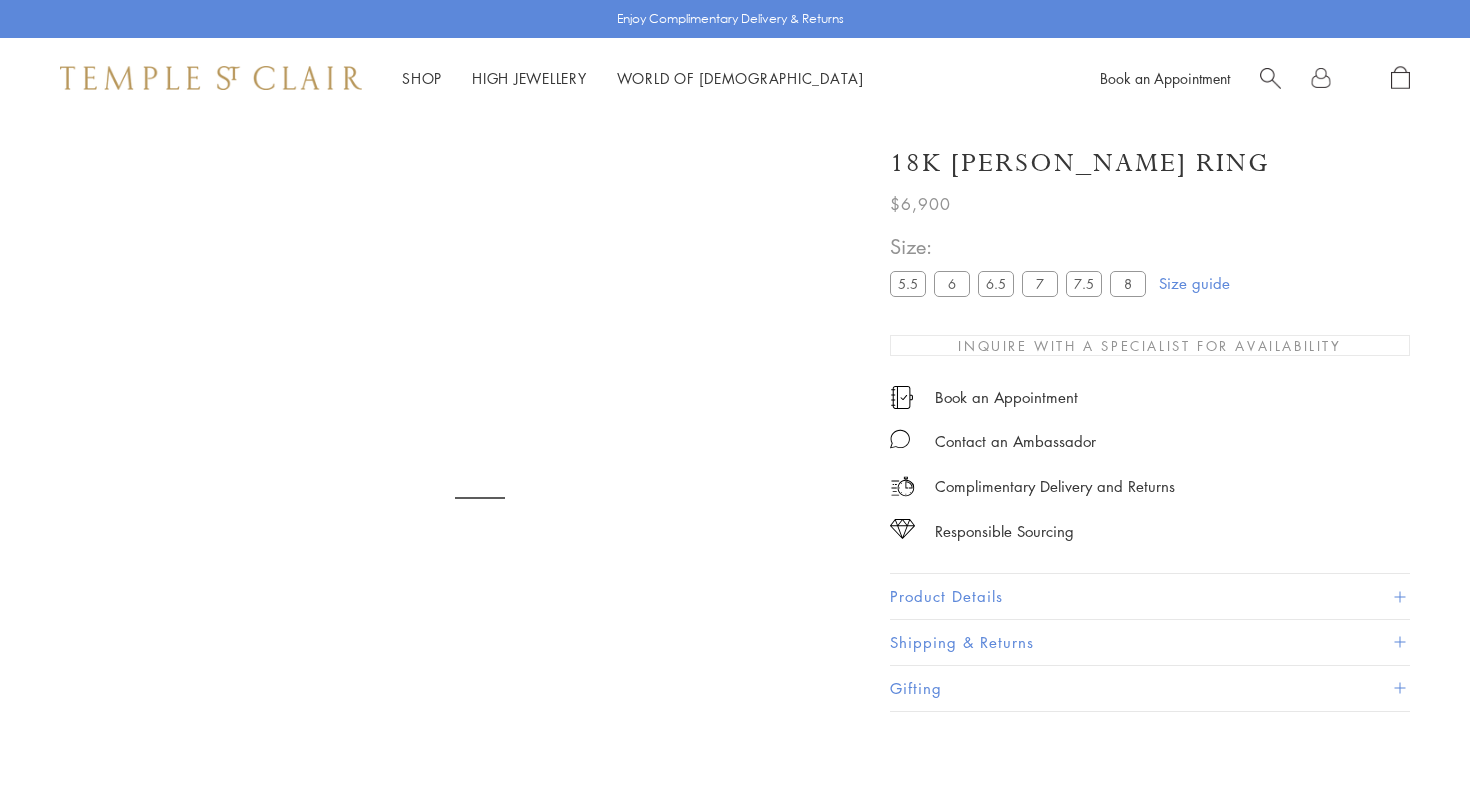 scroll, scrollTop: 0, scrollLeft: 0, axis: both 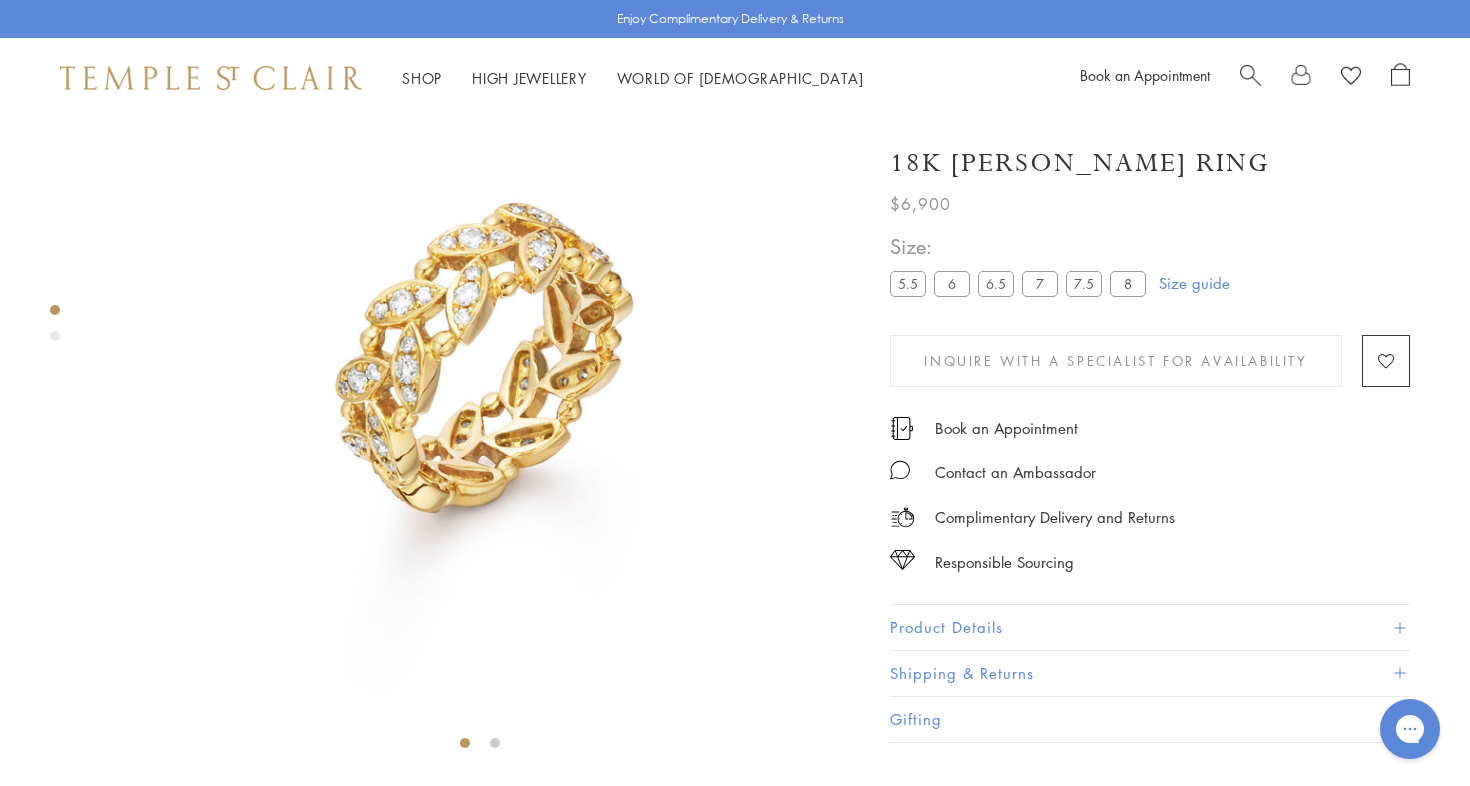 click at bounding box center [480, 380] 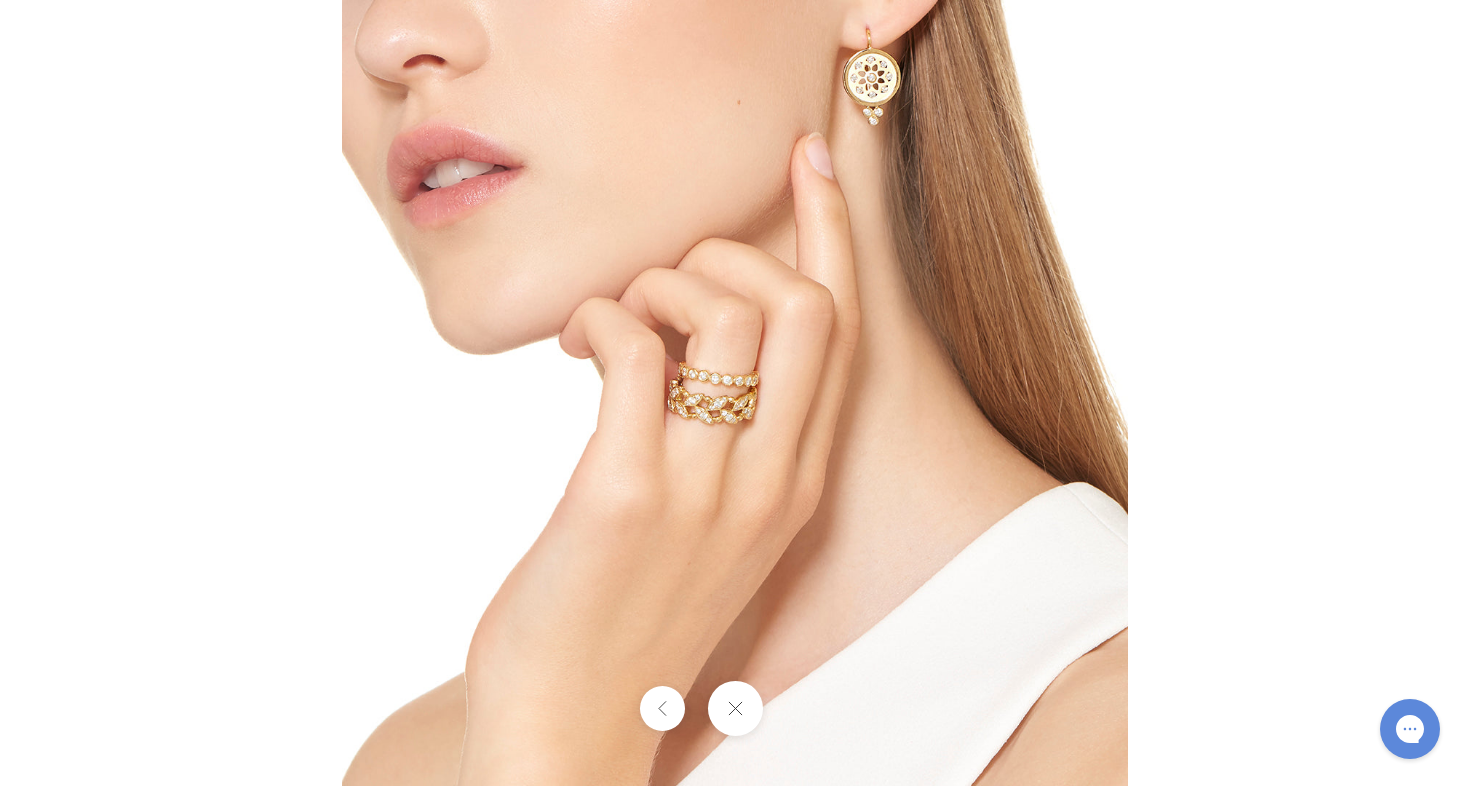 click at bounding box center (735, 393) 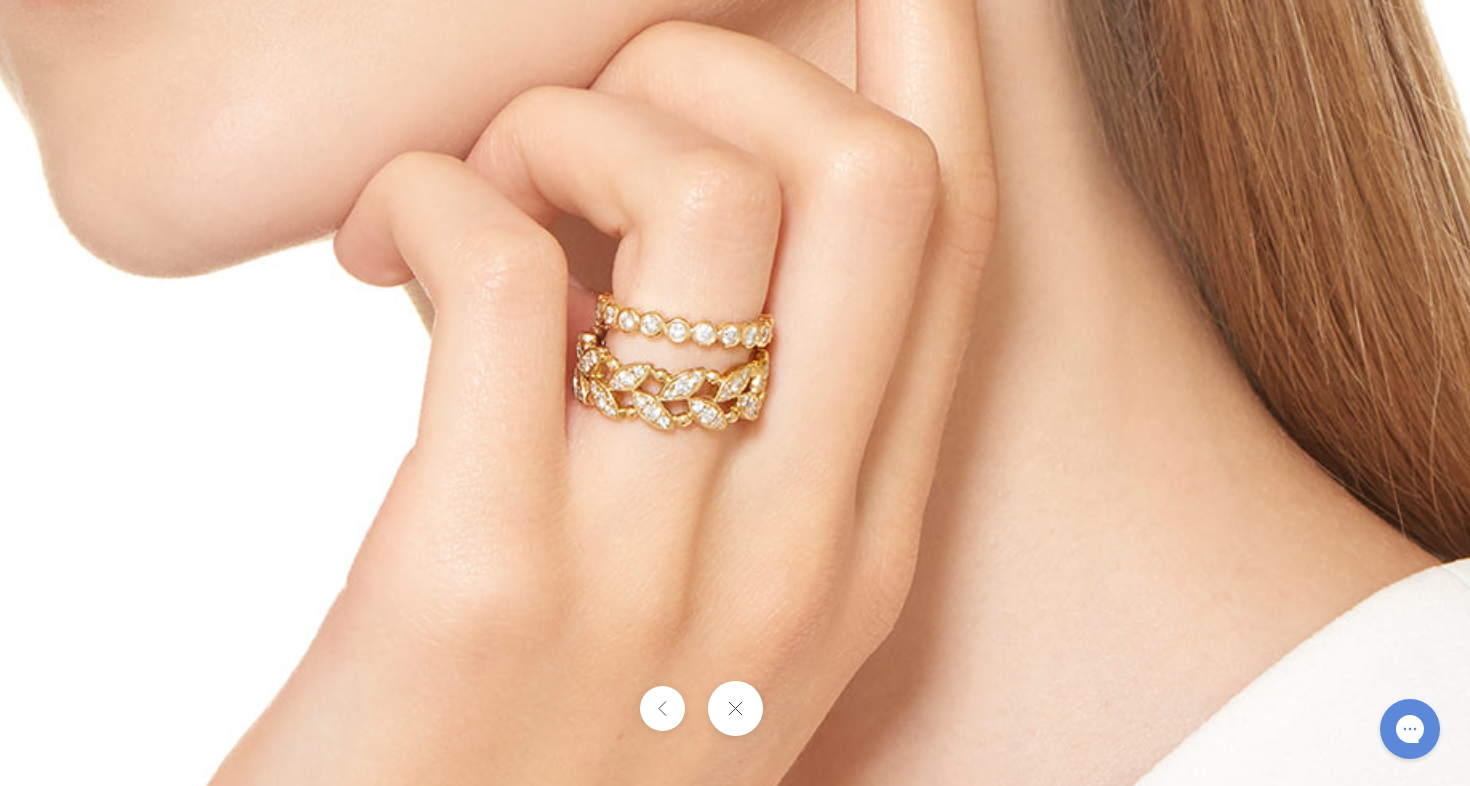 click at bounding box center (734, 708) 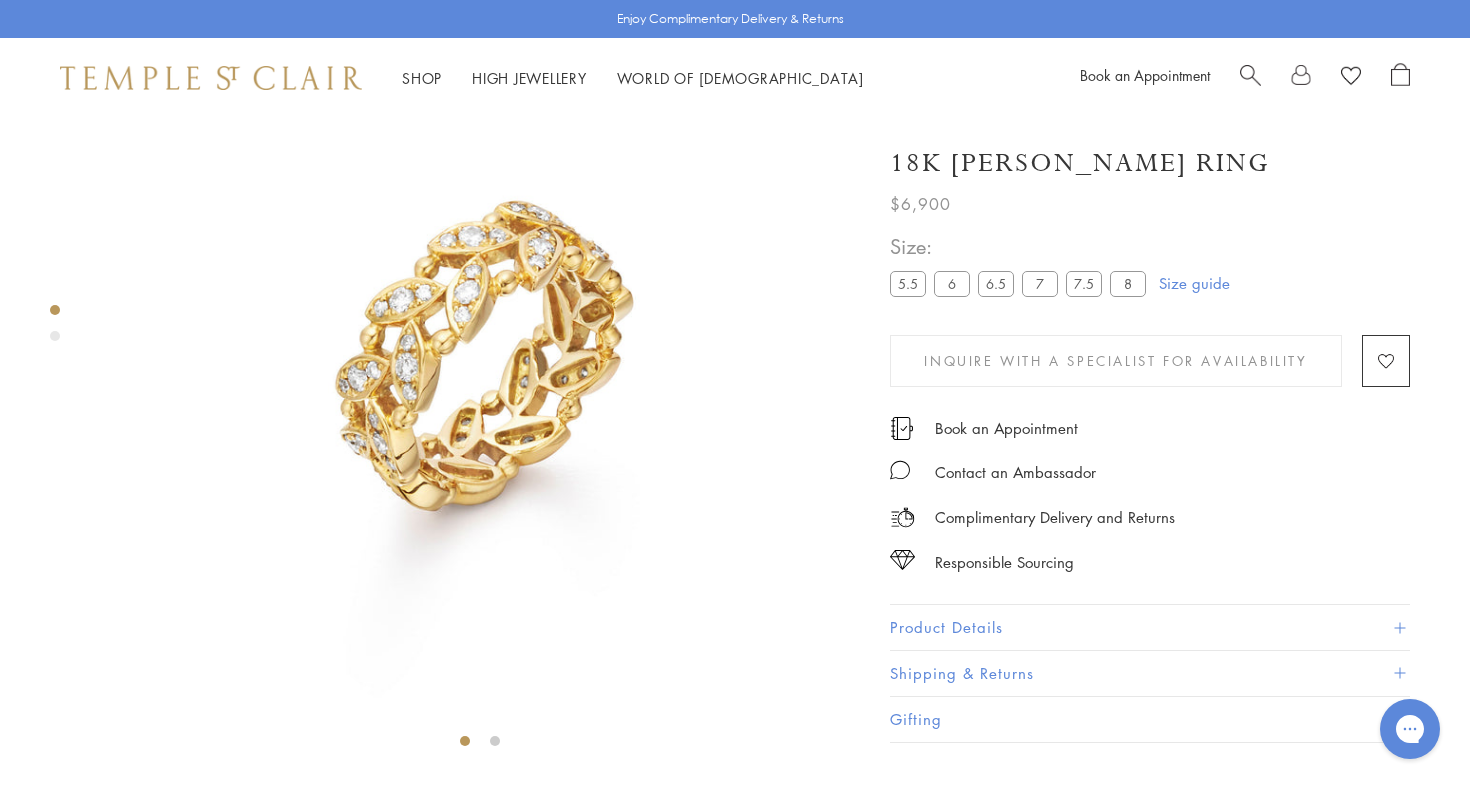 scroll, scrollTop: 122, scrollLeft: 0, axis: vertical 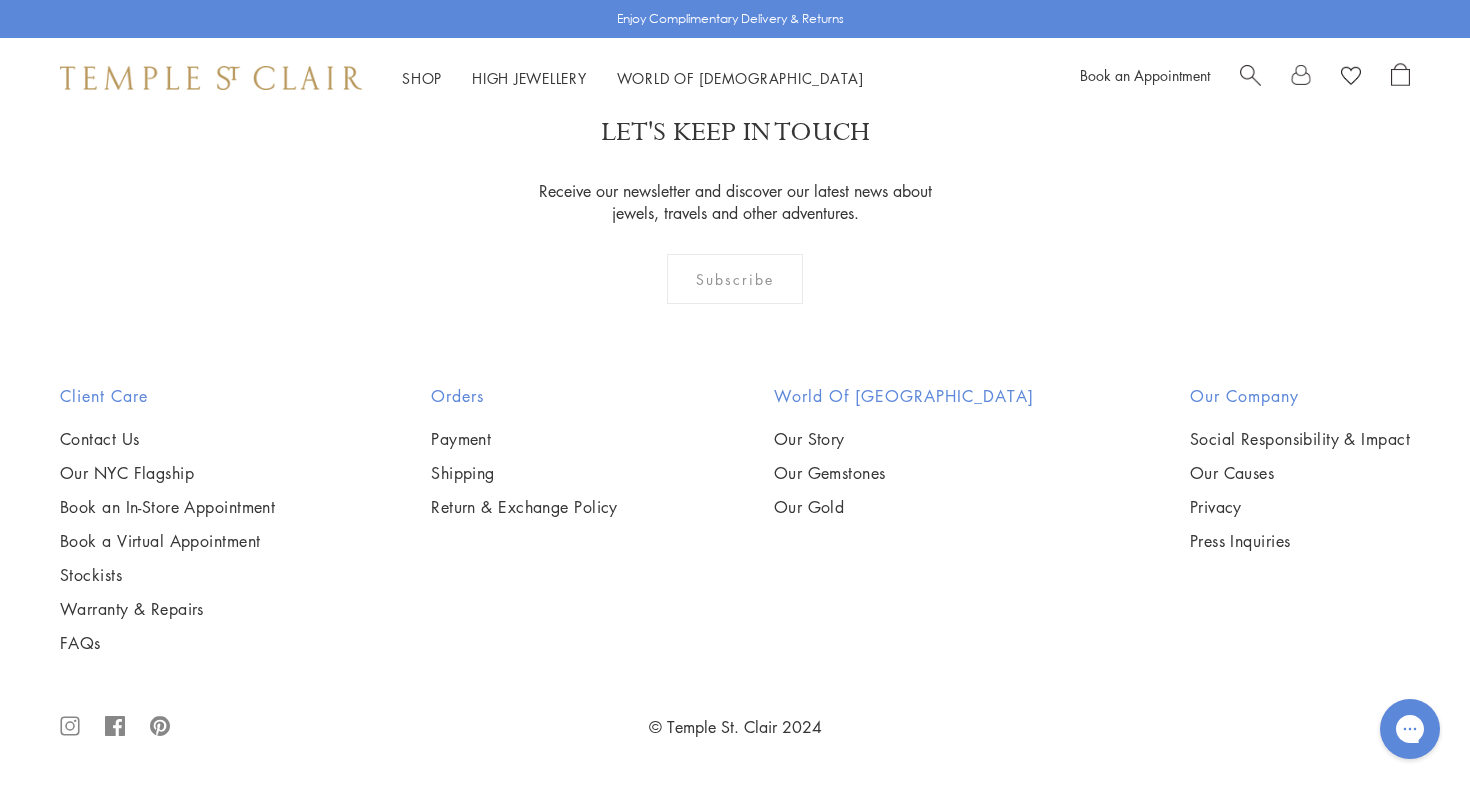 click at bounding box center [0, 0] 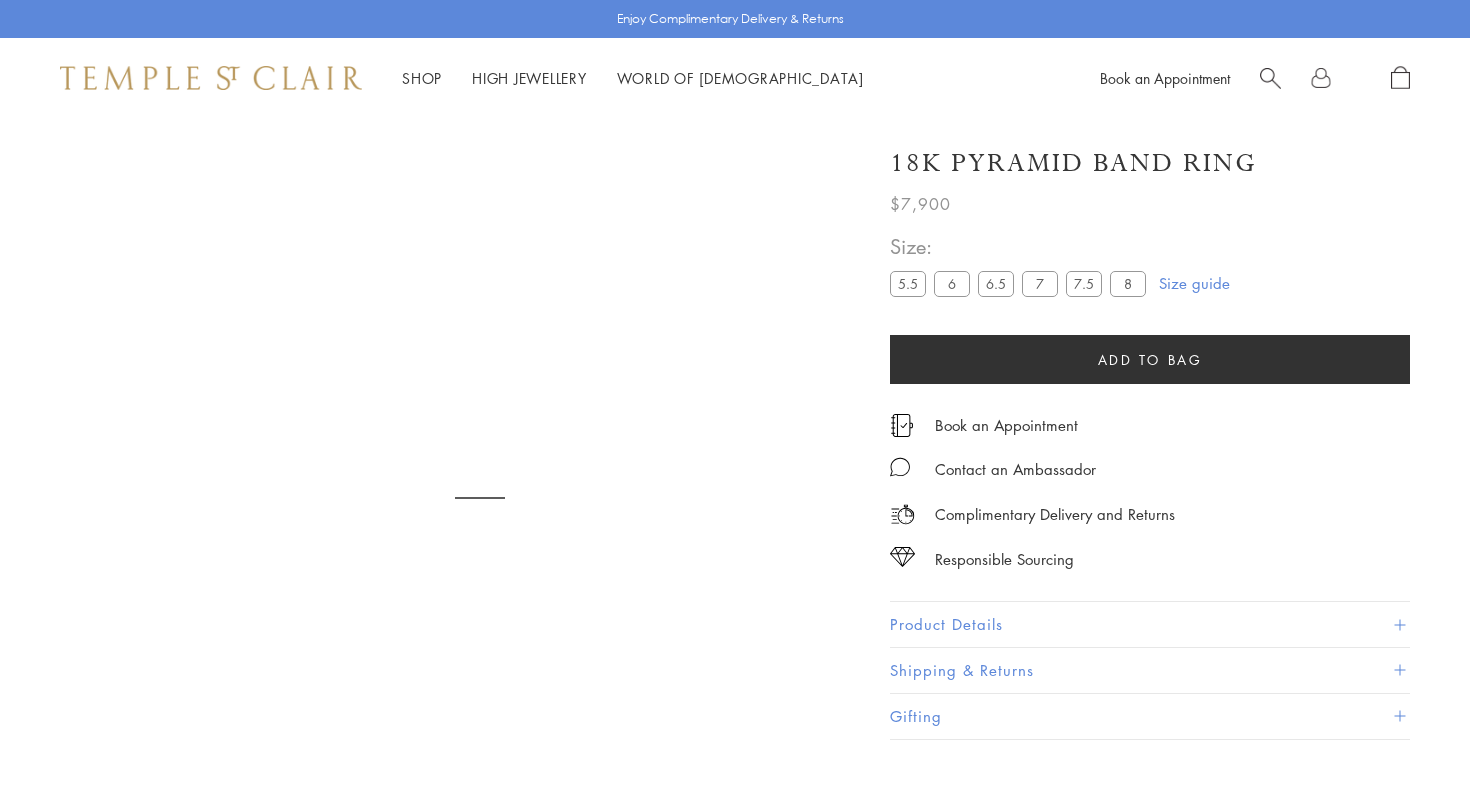 scroll, scrollTop: 0, scrollLeft: 0, axis: both 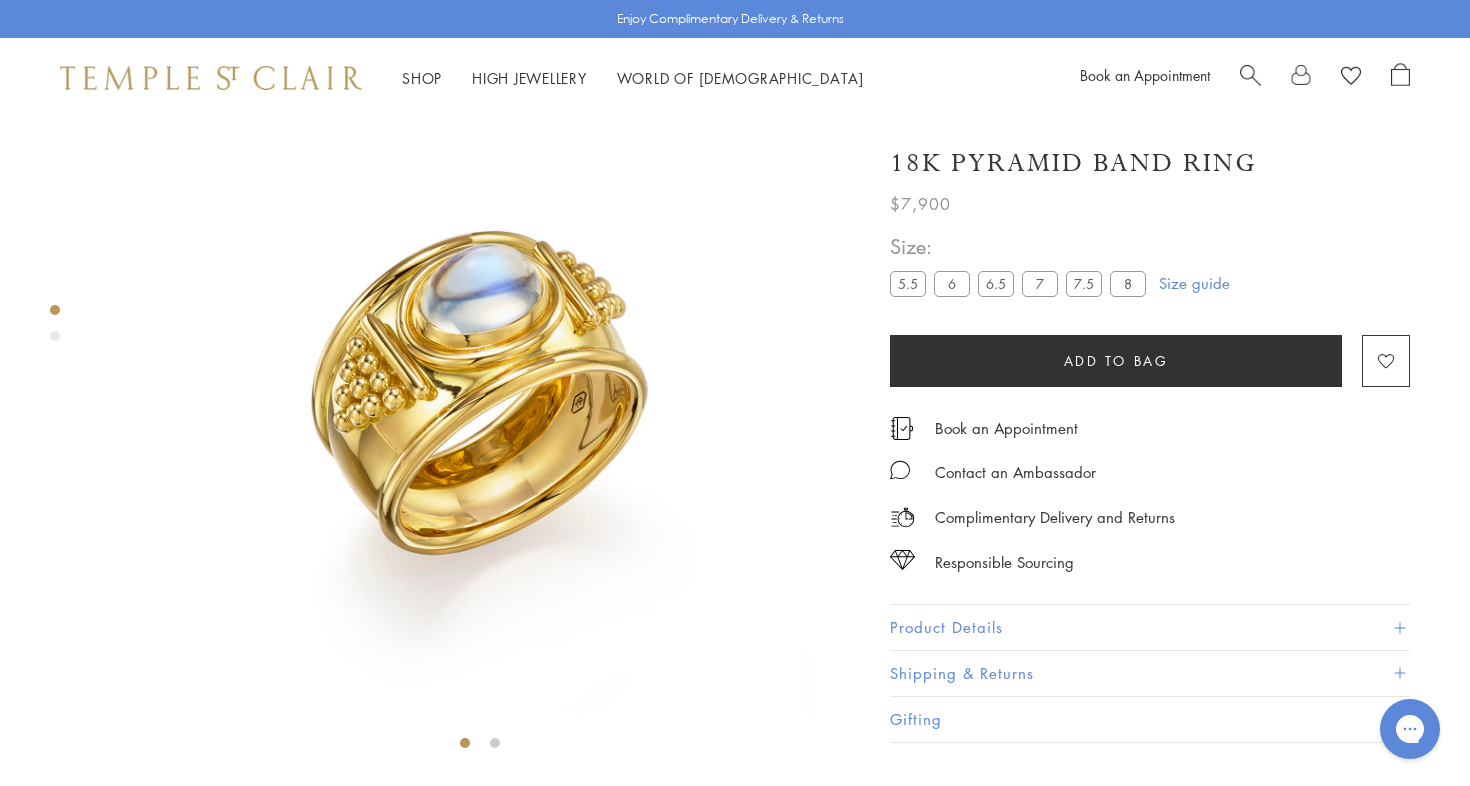 click at bounding box center [55, 336] 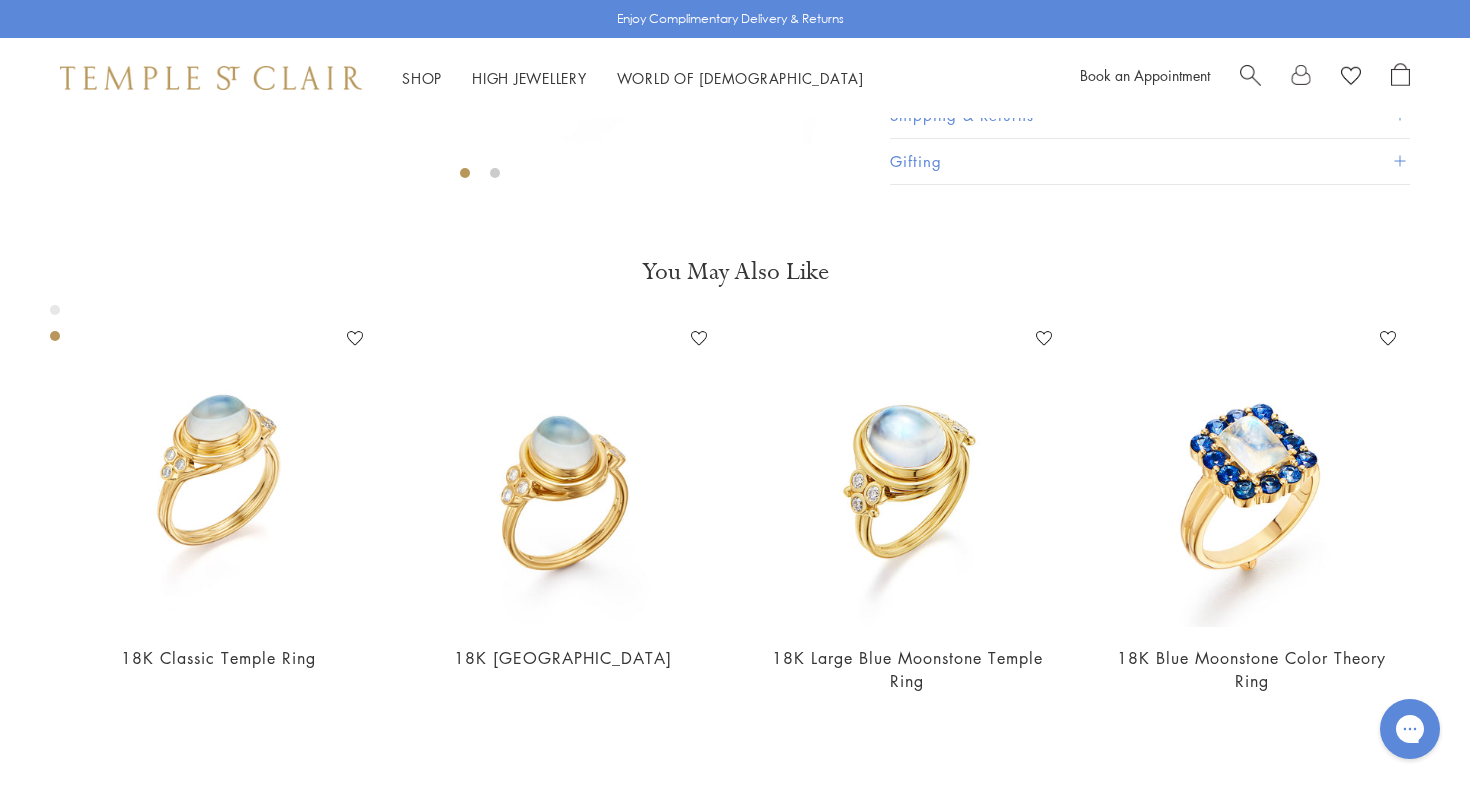 scroll, scrollTop: 798, scrollLeft: 0, axis: vertical 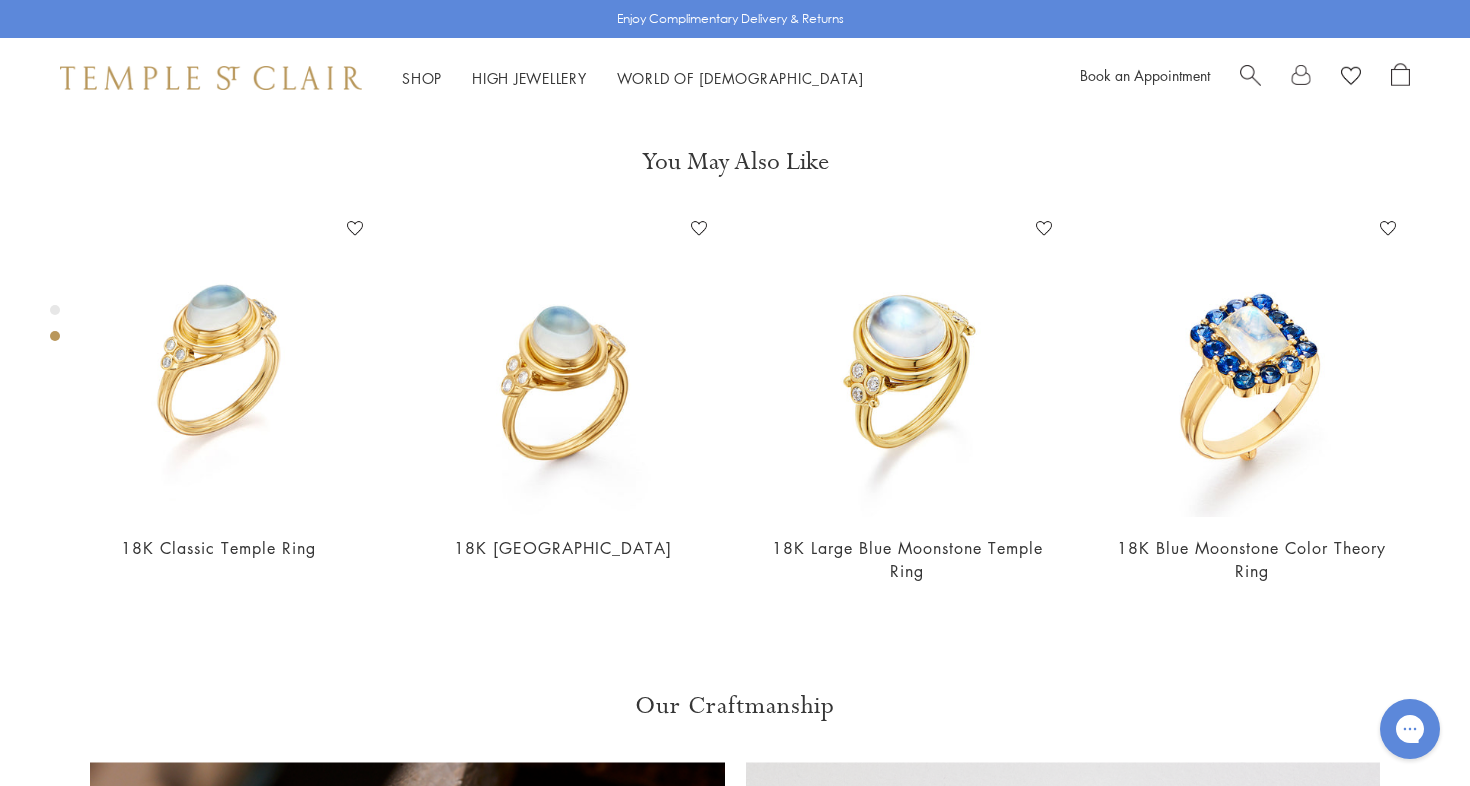 click at bounding box center (-280, -300) 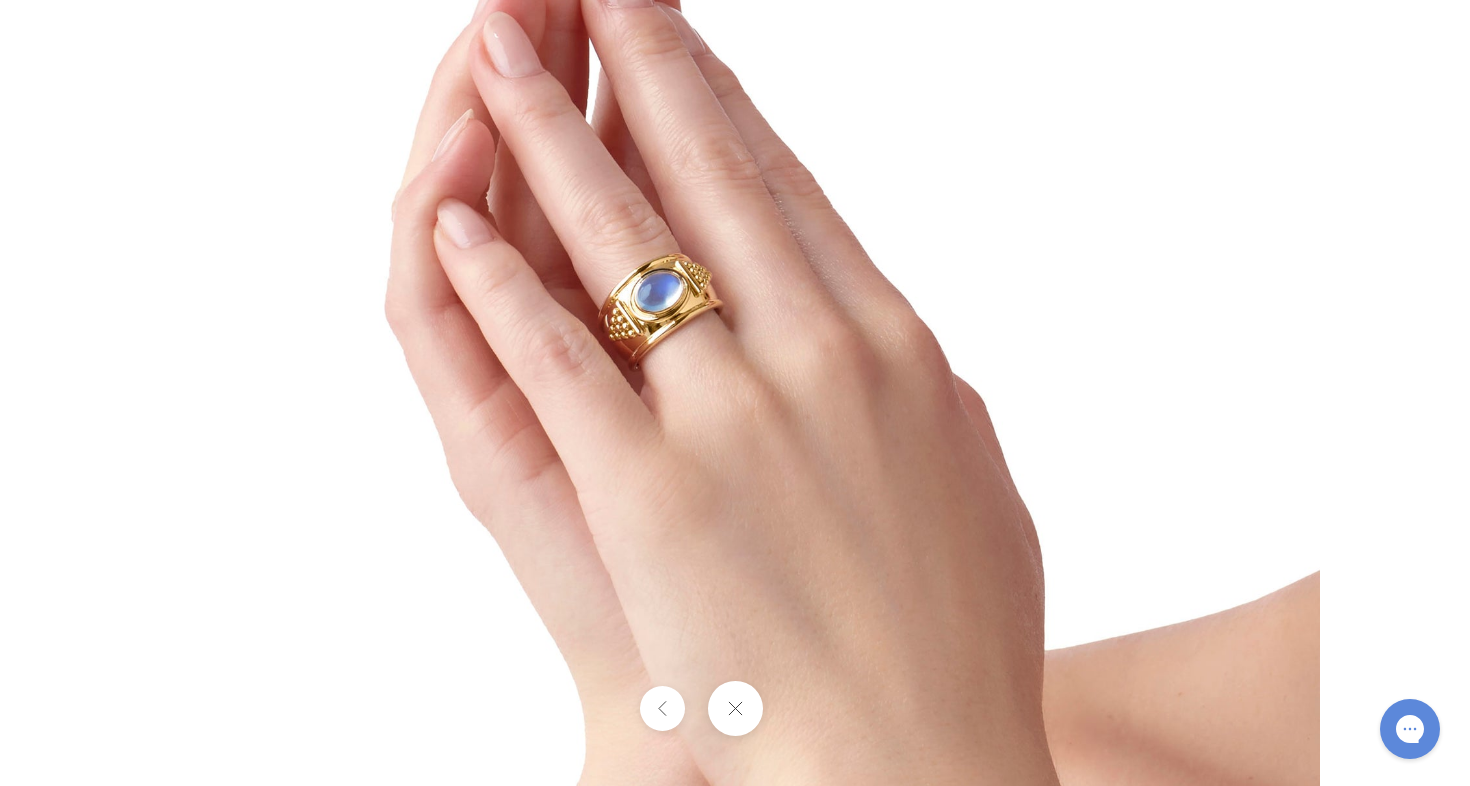click at bounding box center [735, 393] 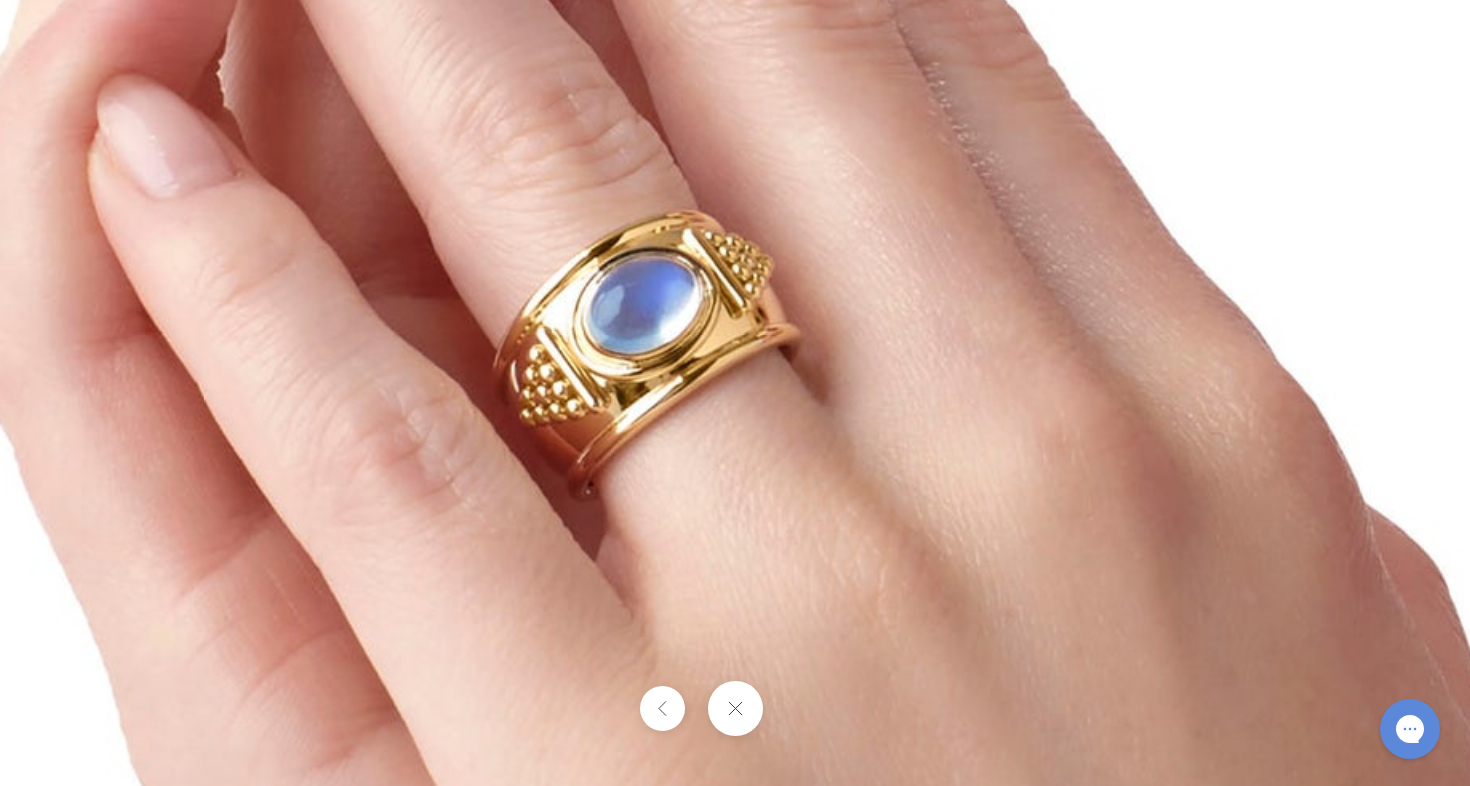 drag, startPoint x: 689, startPoint y: 351, endPoint x: 775, endPoint y: 519, distance: 188.73262 